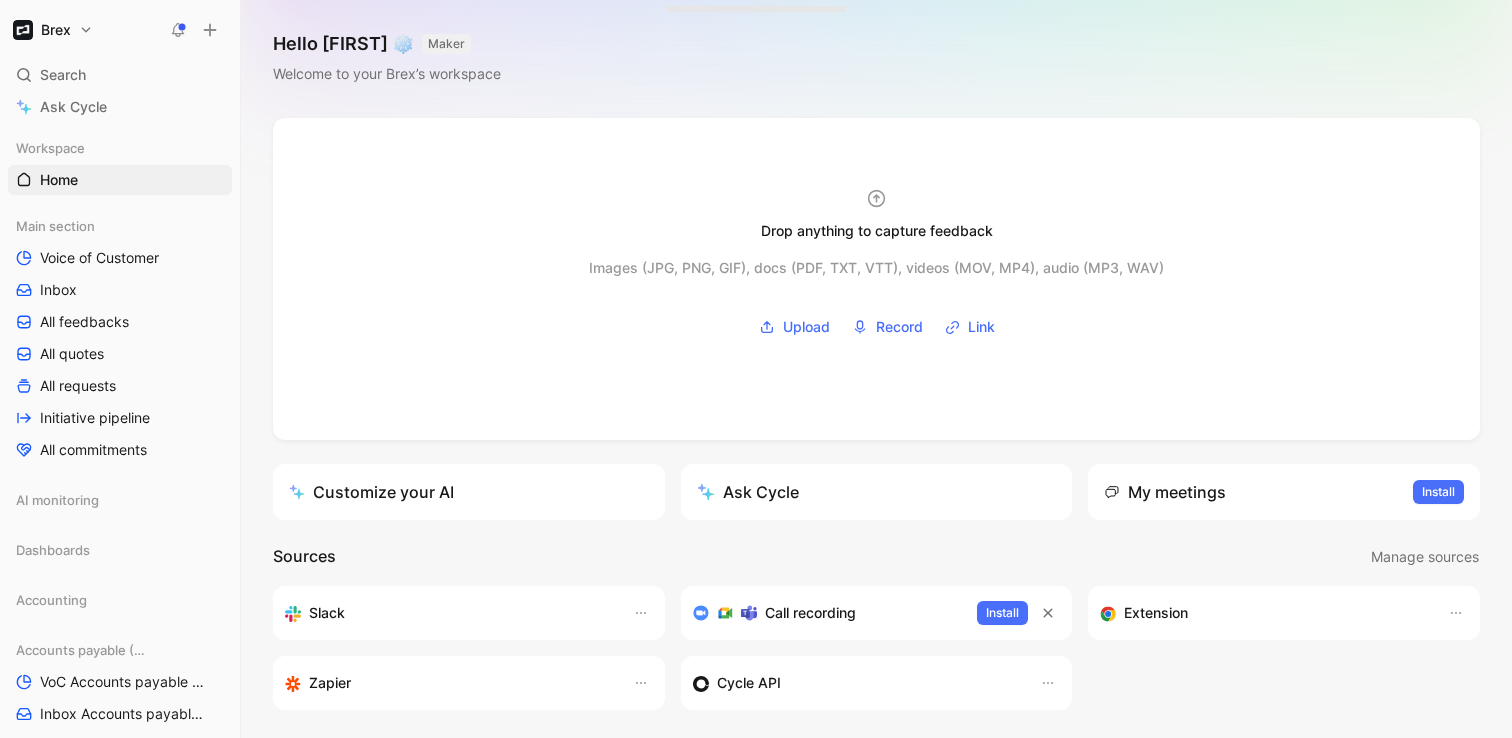 scroll, scrollTop: 0, scrollLeft: 0, axis: both 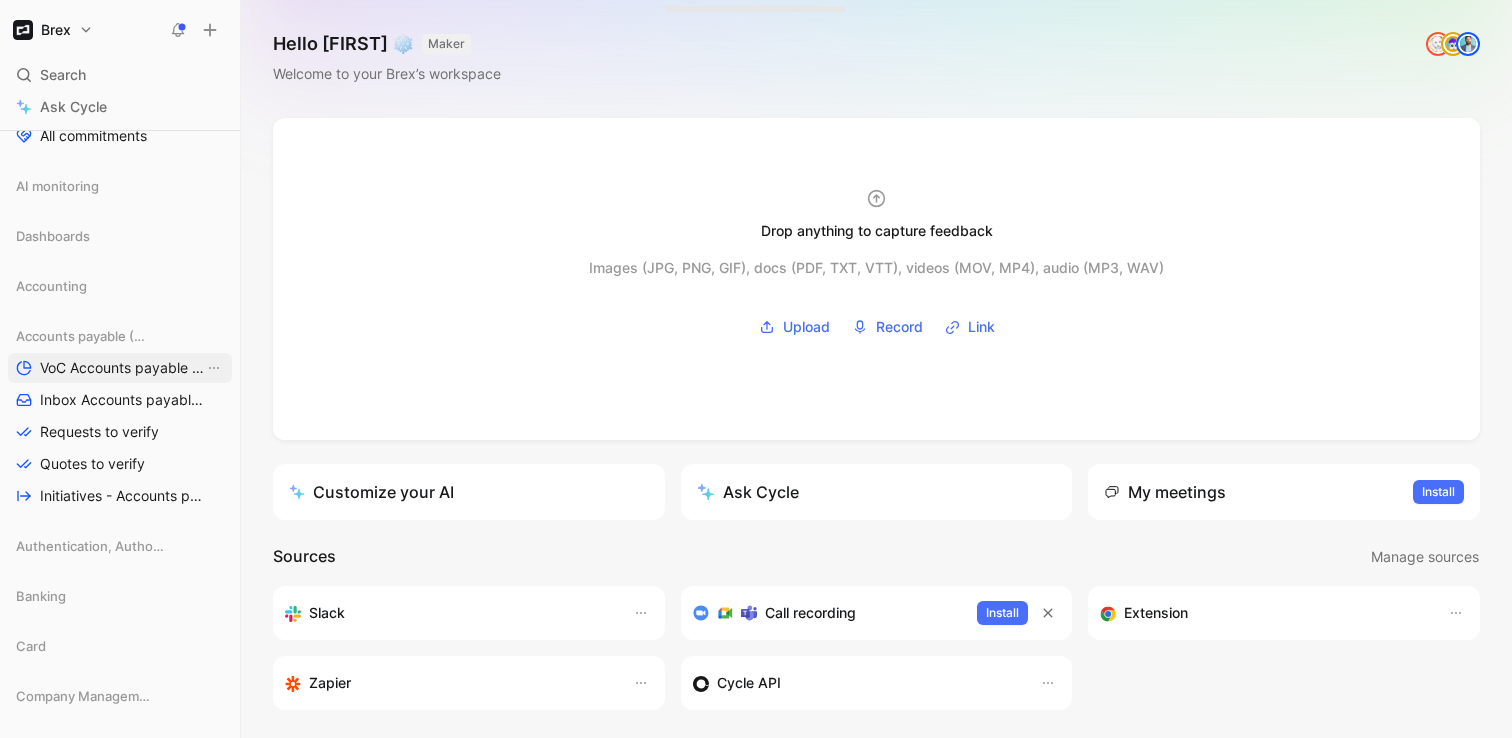 click on "VoC Accounts payable (AP)" at bounding box center [122, 368] 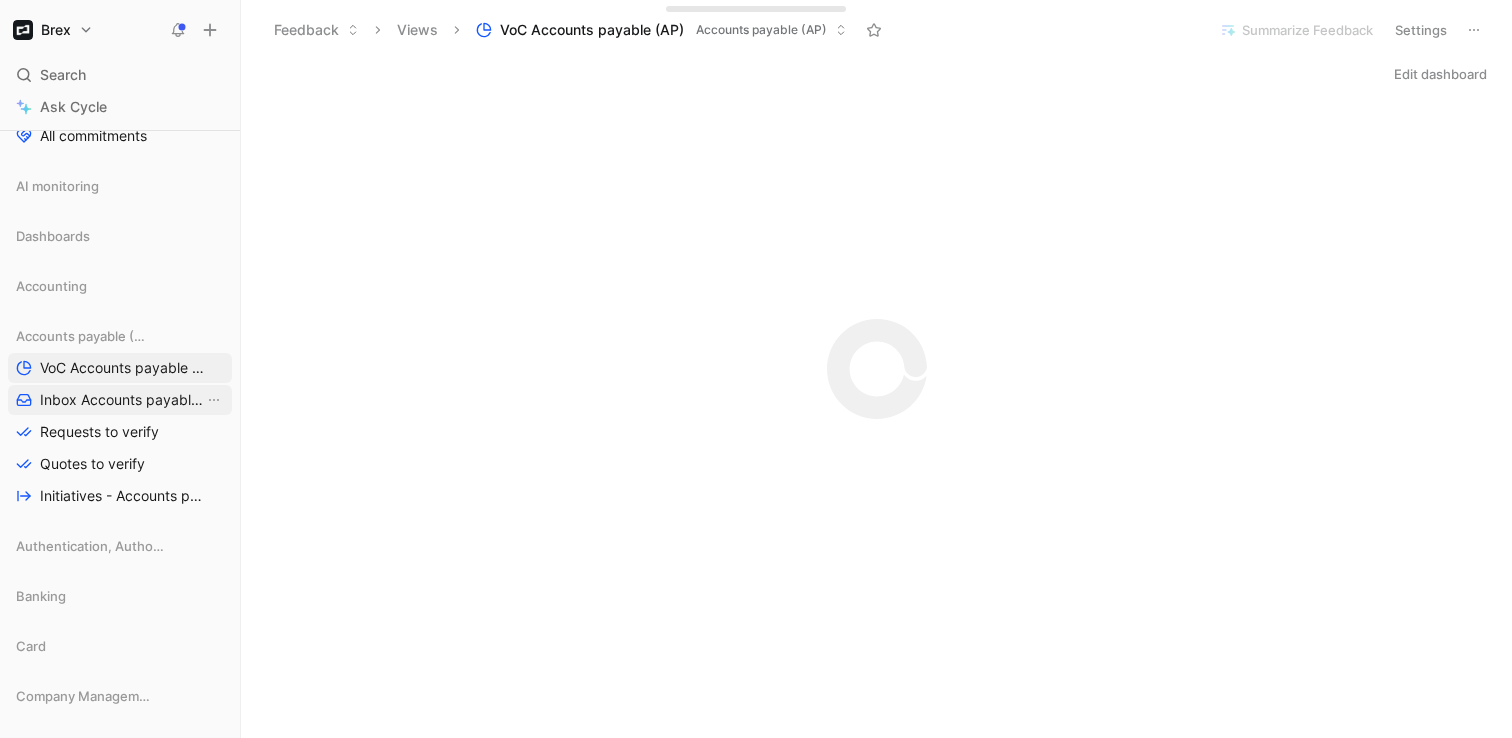click on "Inbox Accounts payable (AP)" at bounding box center [122, 400] 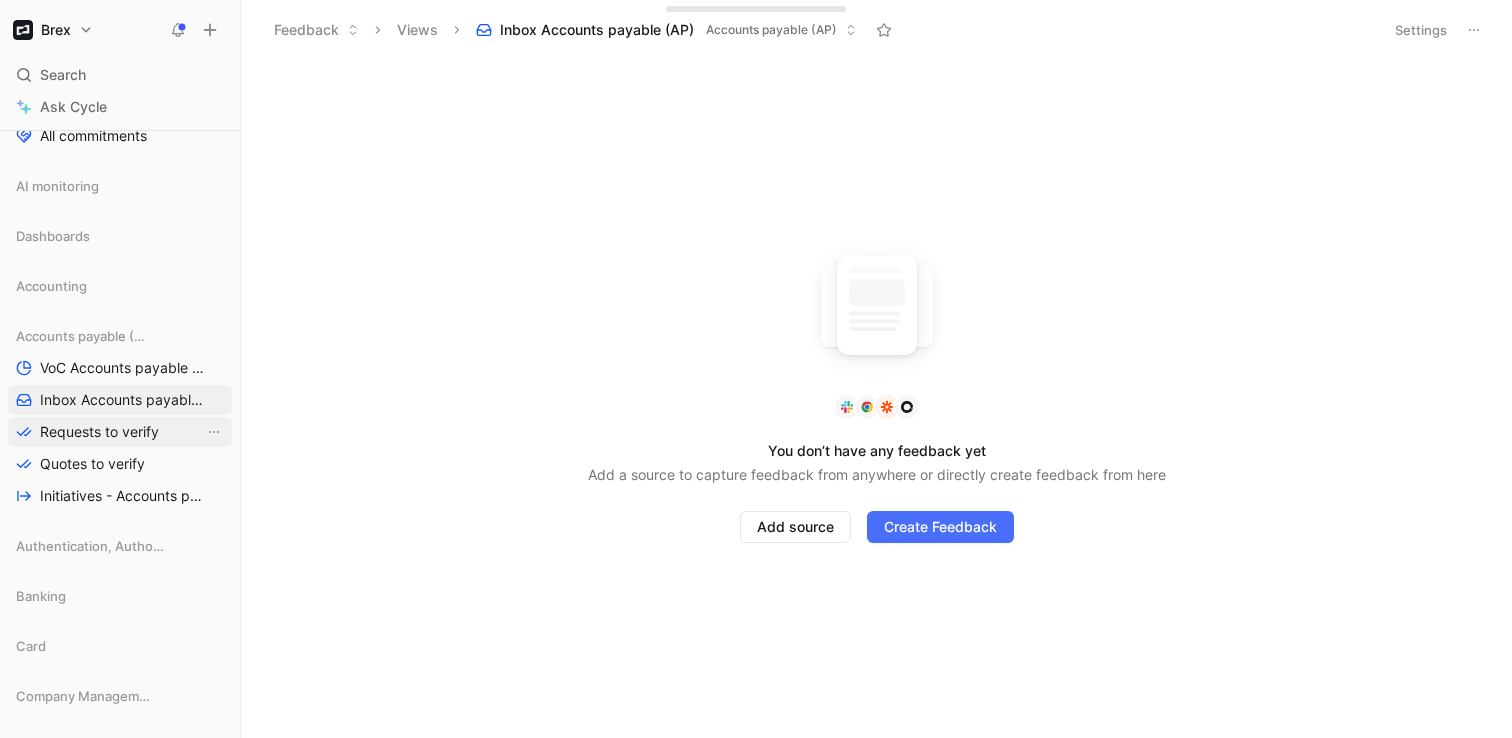 click on "Requests to verify" at bounding box center (99, 432) 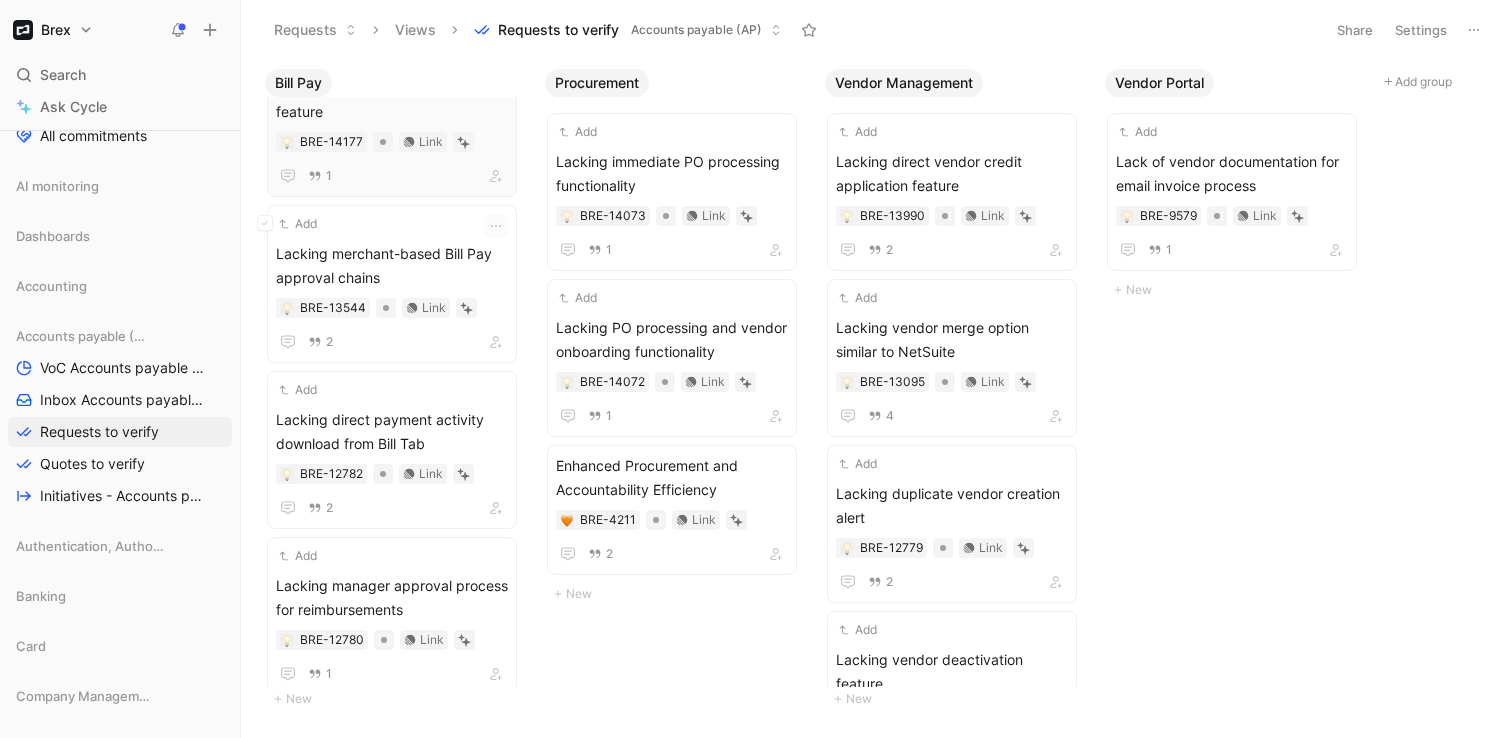 scroll, scrollTop: 241, scrollLeft: 0, axis: vertical 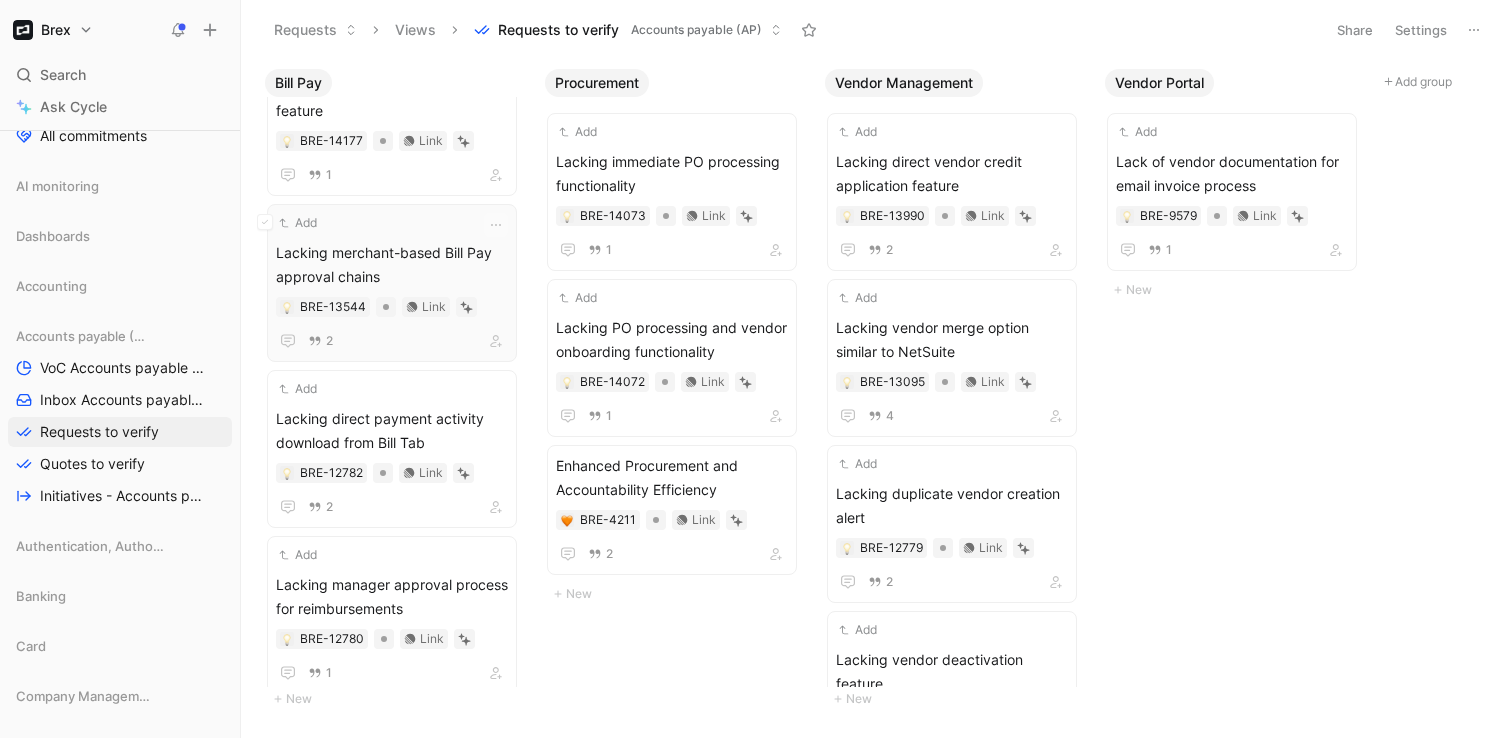 click on "Lacking merchant-based Bill Pay approval chains" at bounding box center (392, 265) 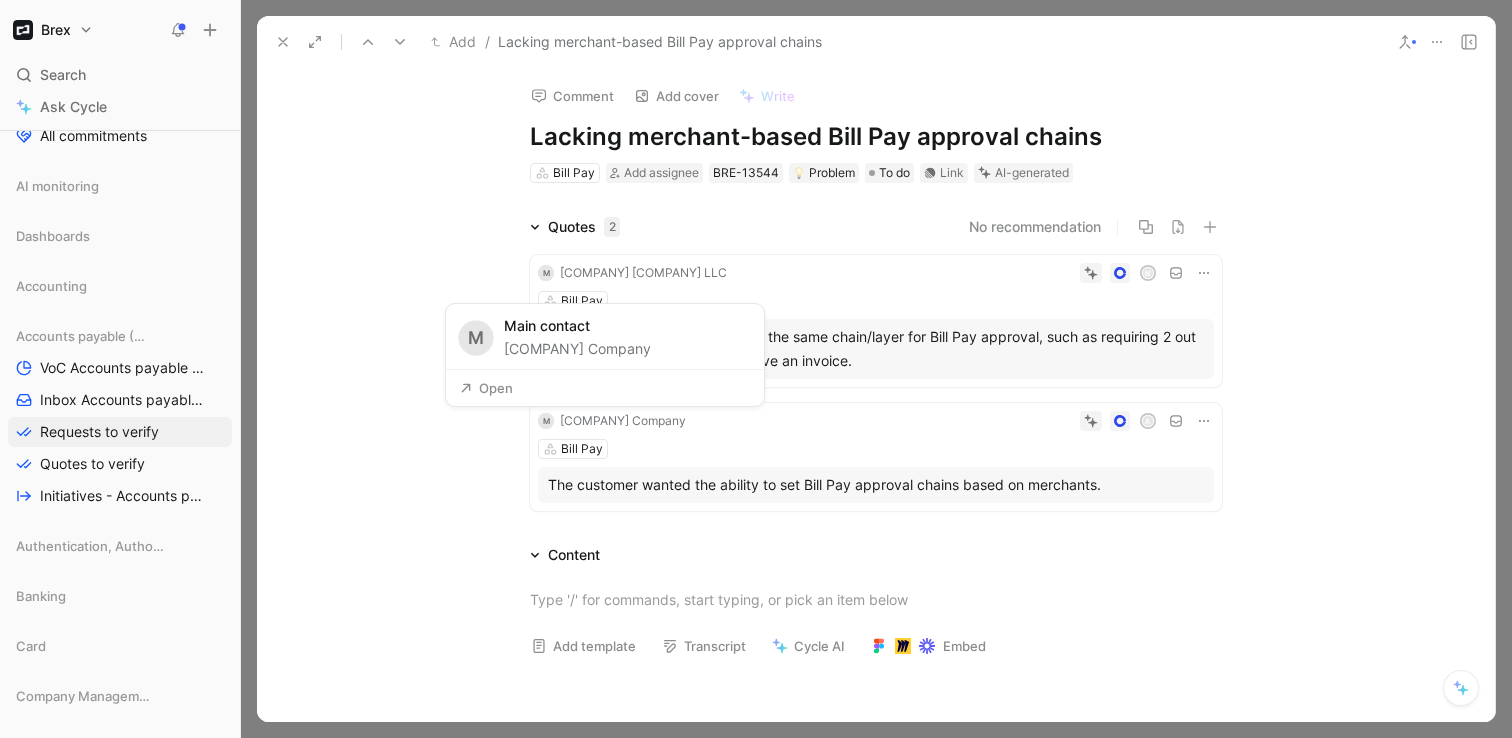 click on "[COMPANY] Company" at bounding box center [643, 273] 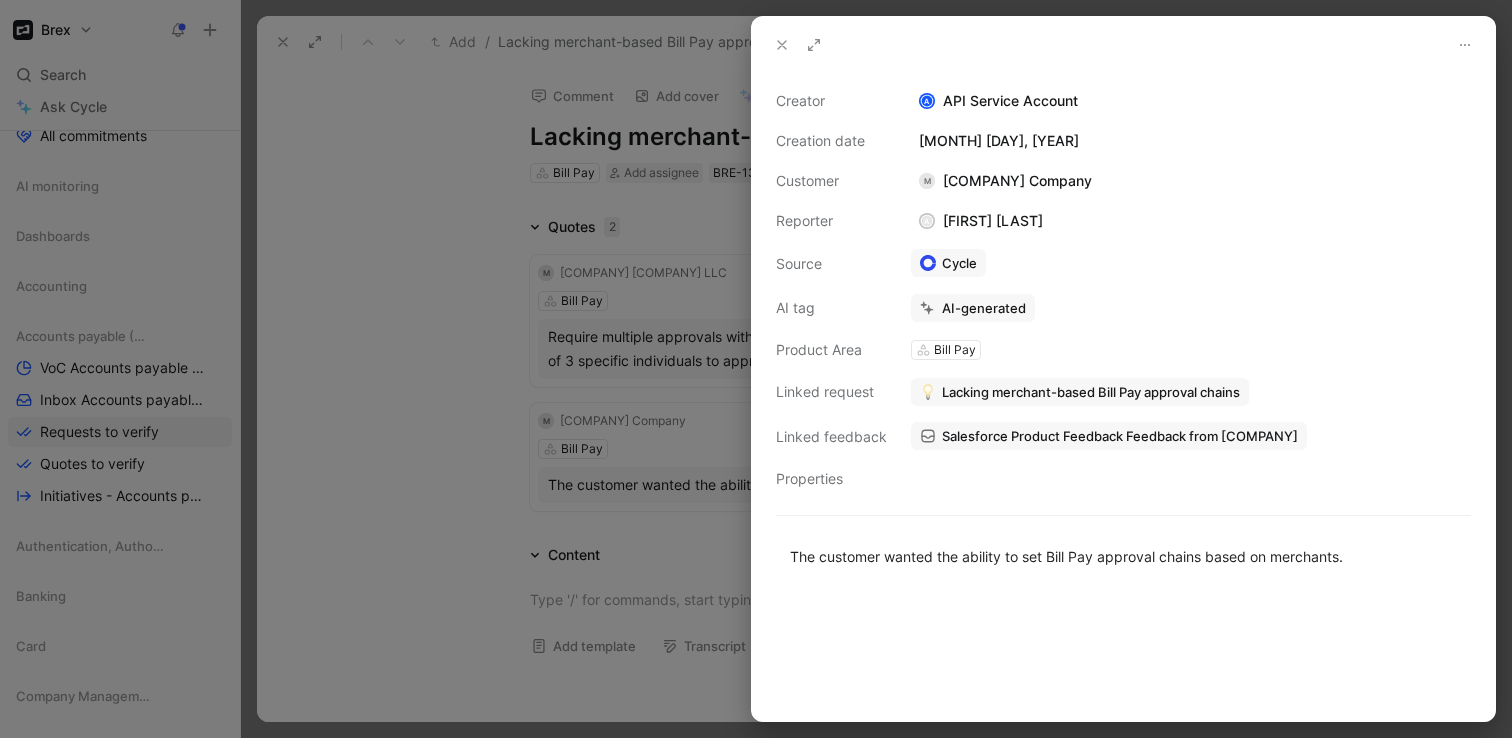 click at bounding box center [756, 369] 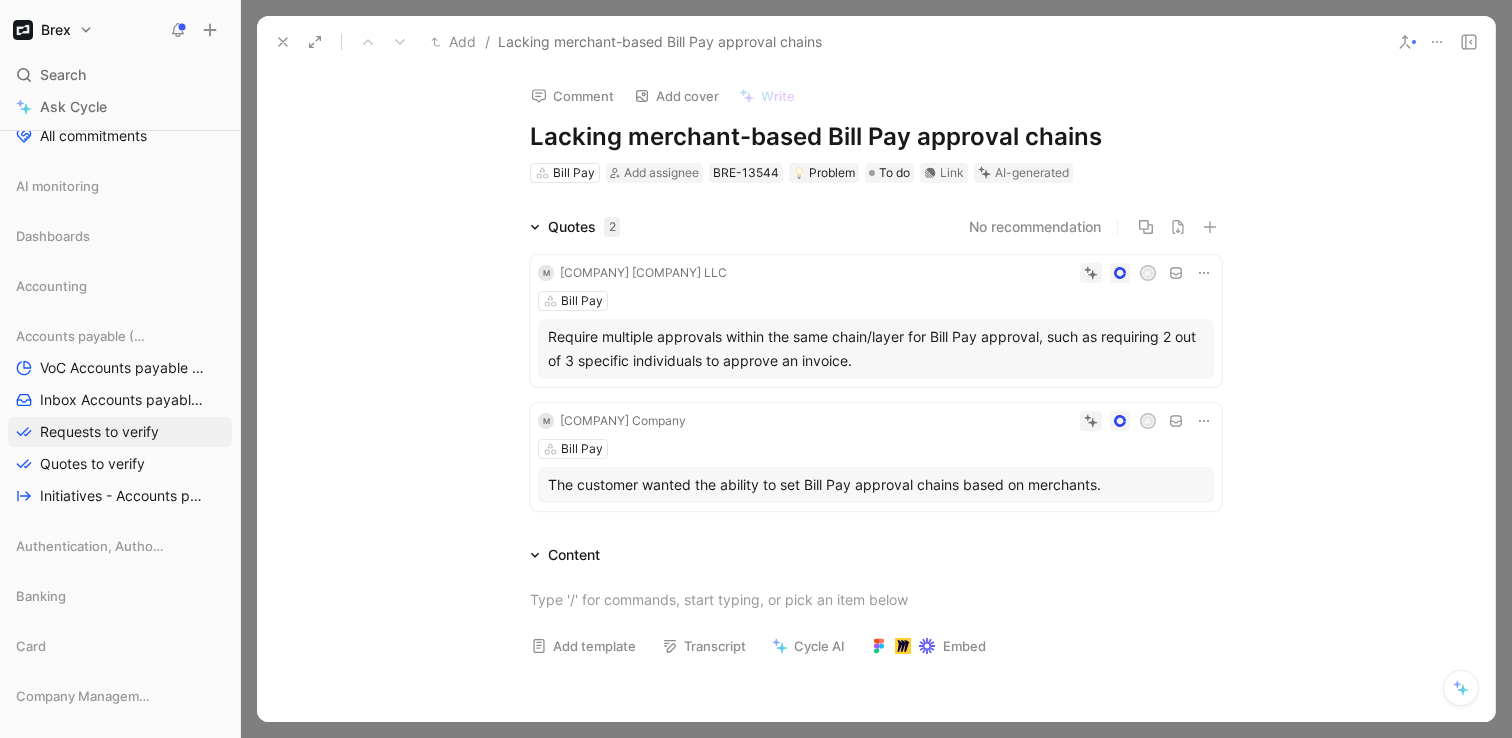 click at bounding box center [283, 42] 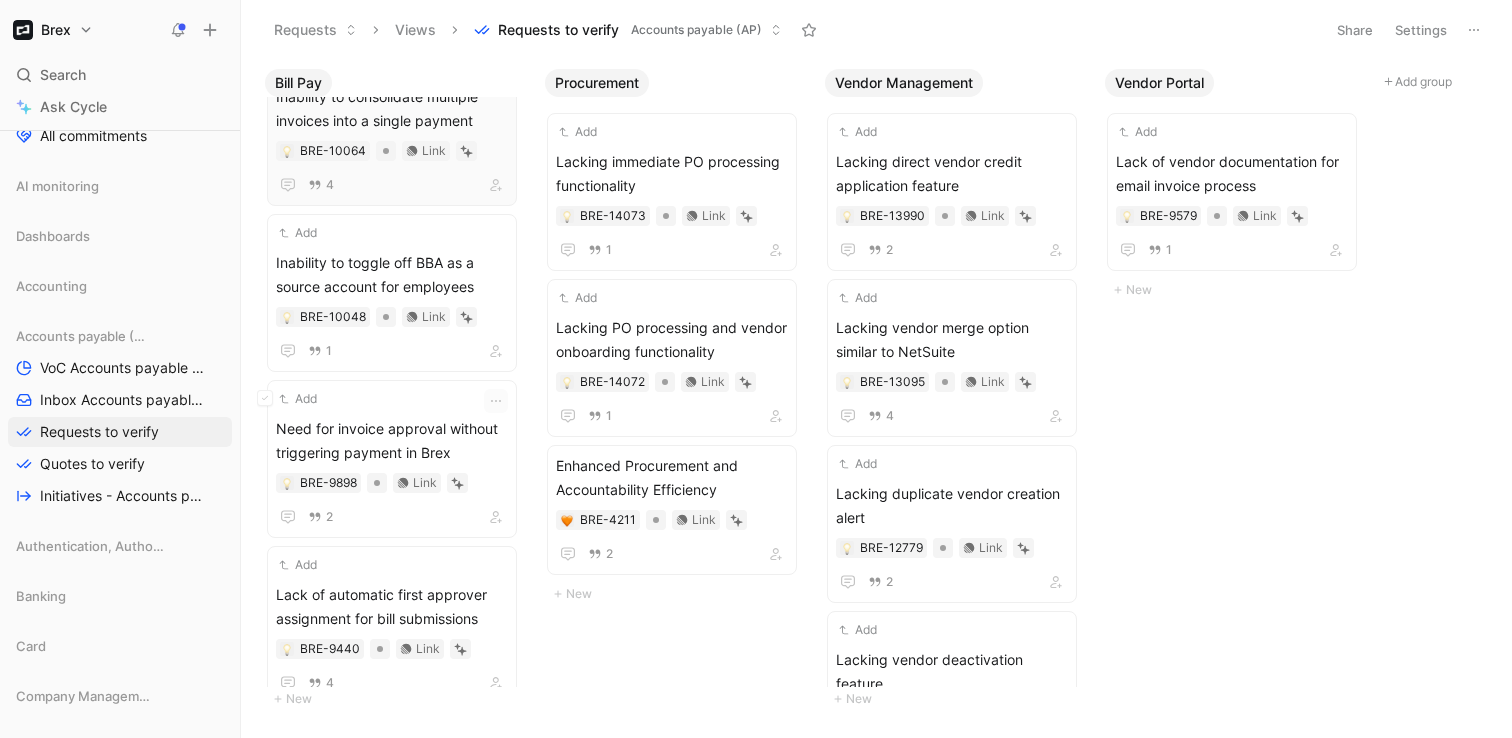 scroll, scrollTop: 1727, scrollLeft: 0, axis: vertical 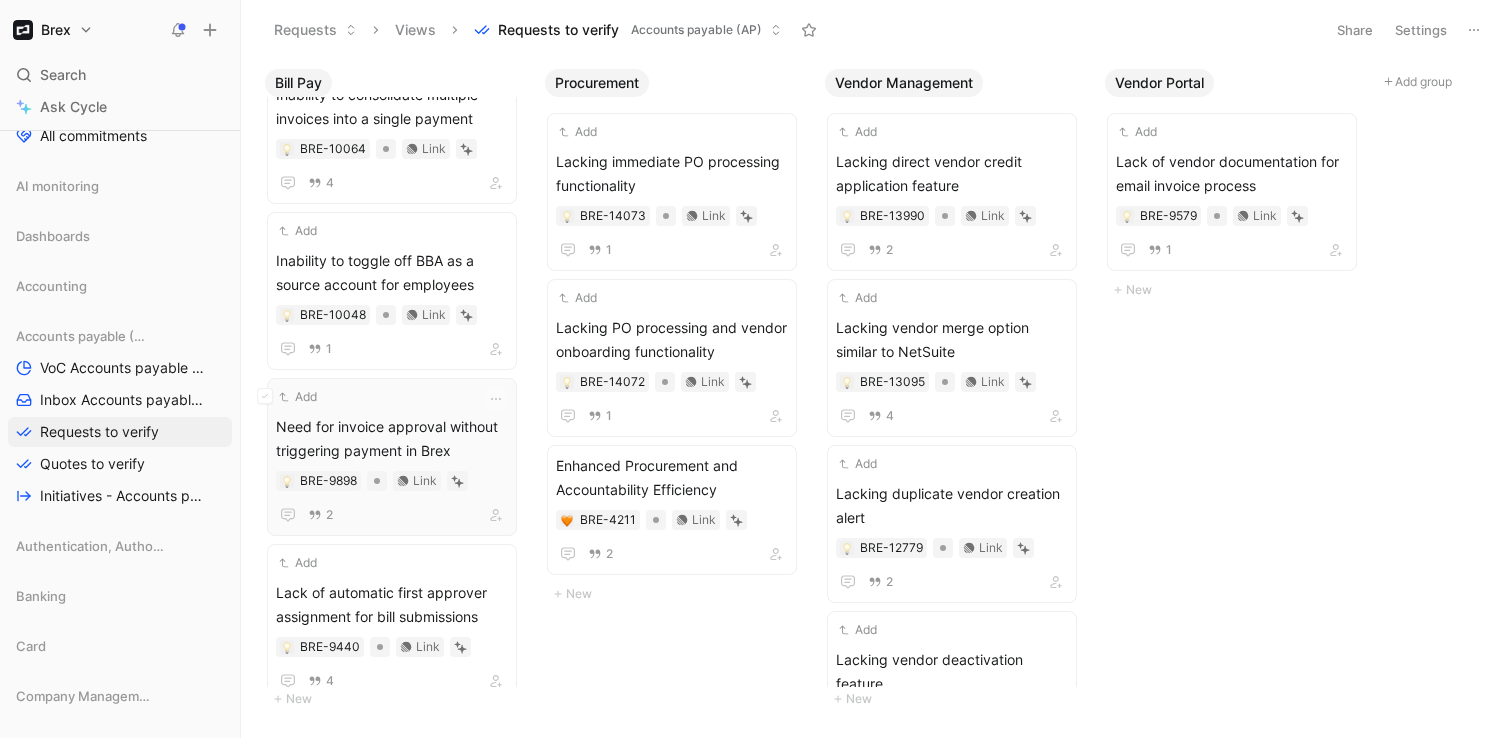 click on "Add" at bounding box center (379, 397) 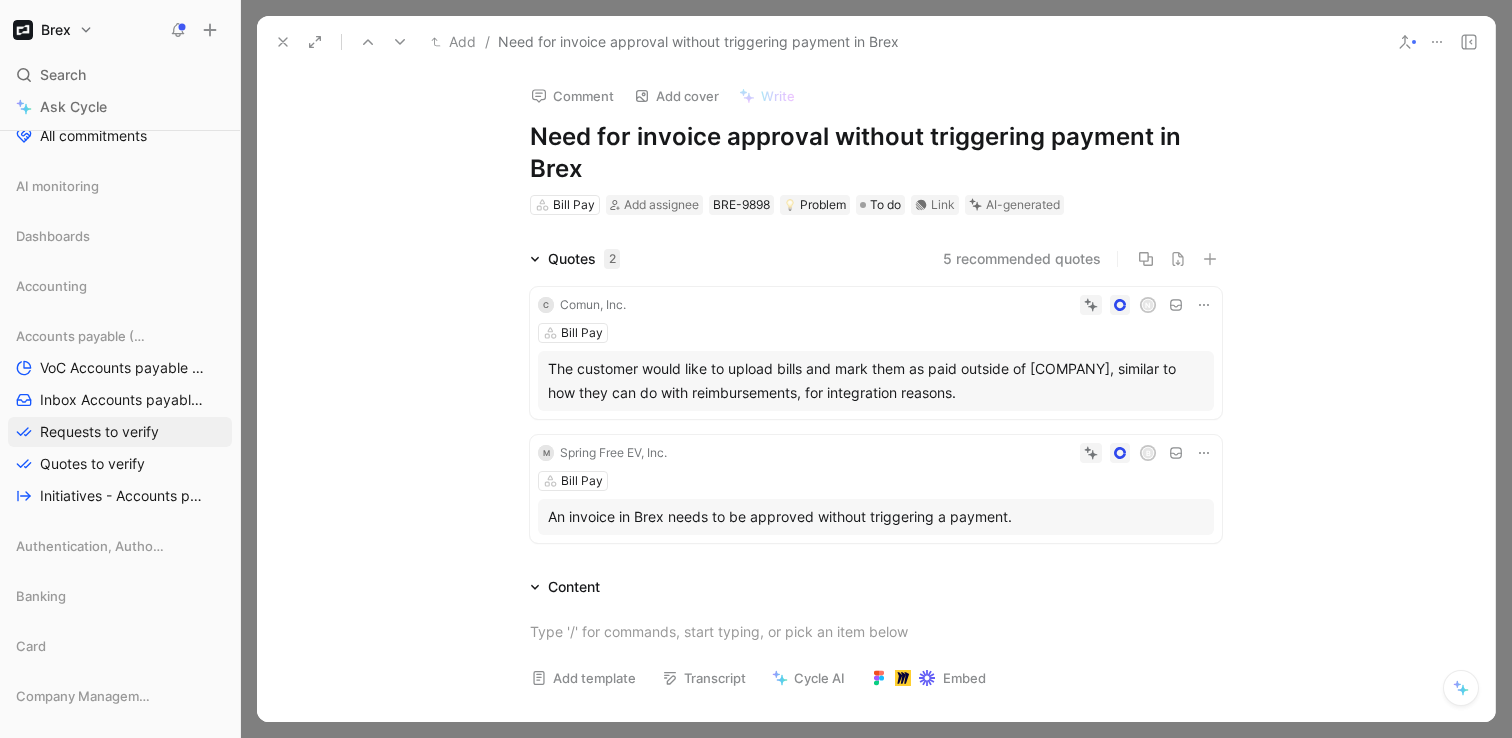click at bounding box center (283, 42) 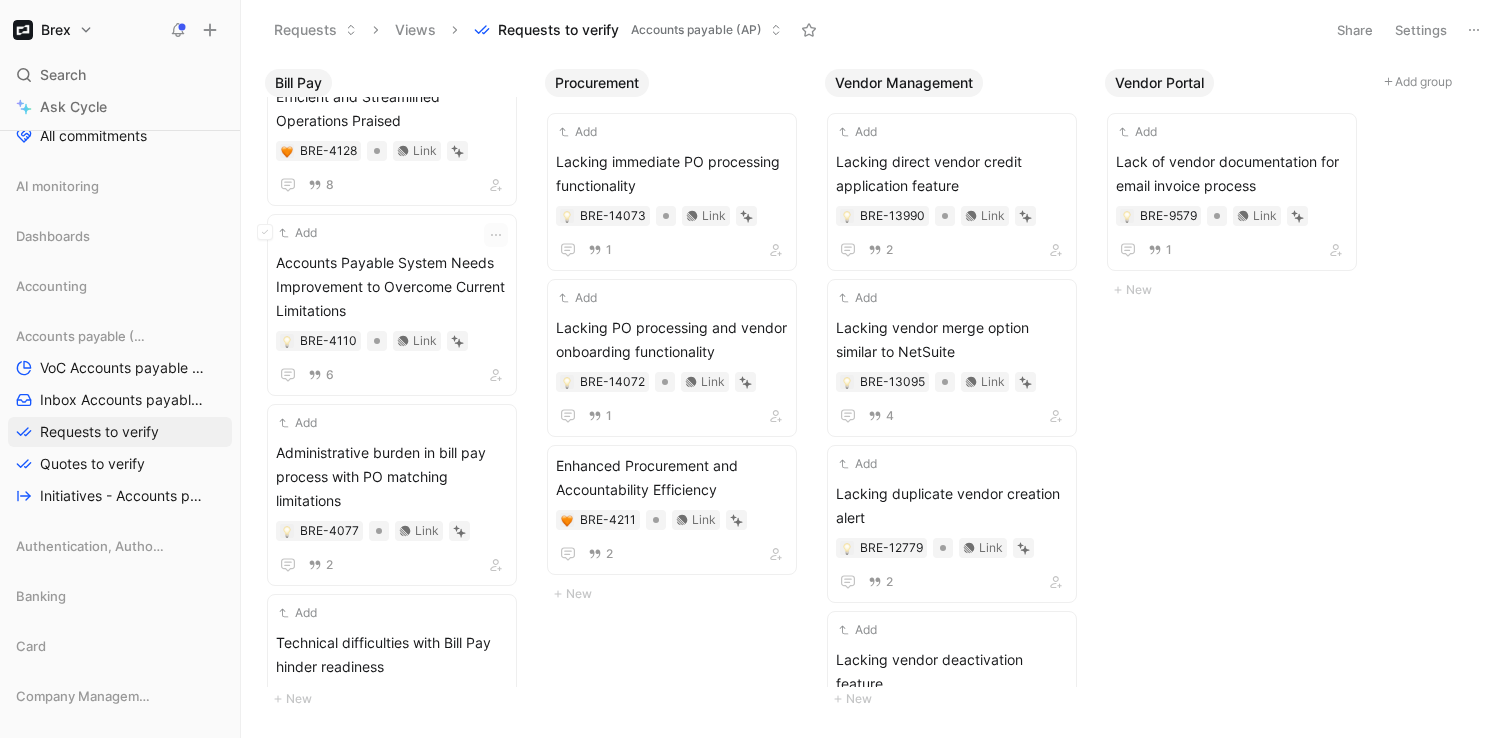 scroll, scrollTop: 2790, scrollLeft: 0, axis: vertical 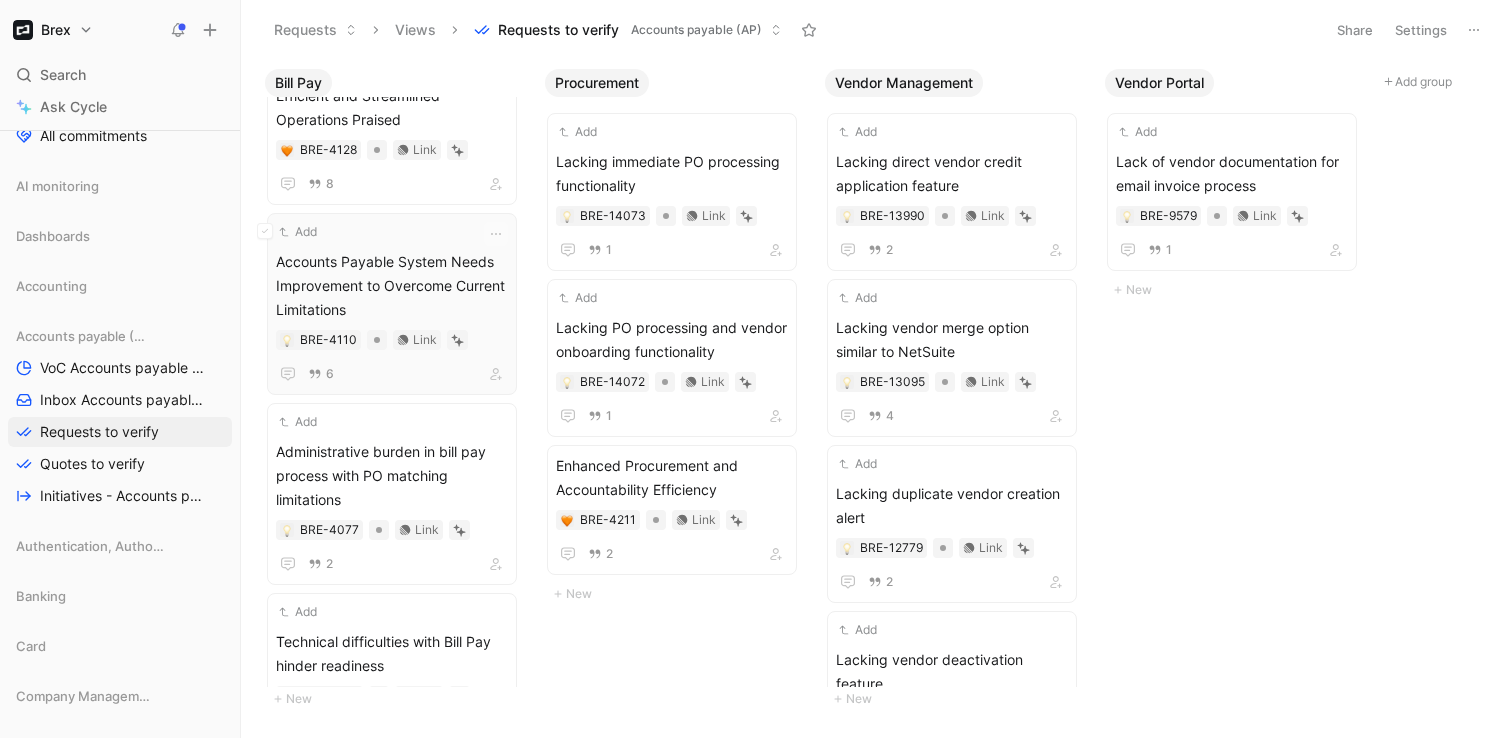 click on "Add Accounts Payable System Needs Improvement to Overcome Current Limitations BRE-4110 Link 6" at bounding box center [392, 304] 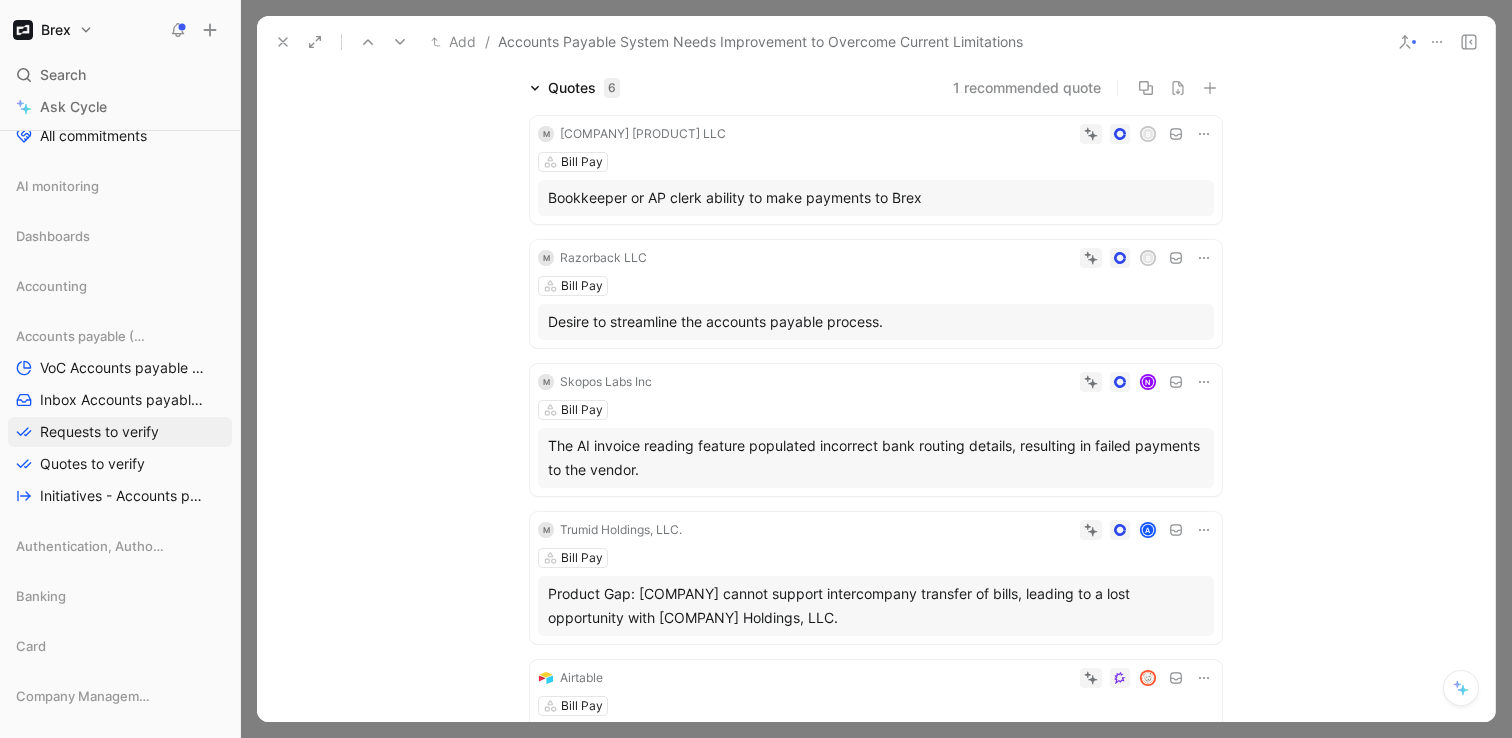 scroll, scrollTop: 173, scrollLeft: 0, axis: vertical 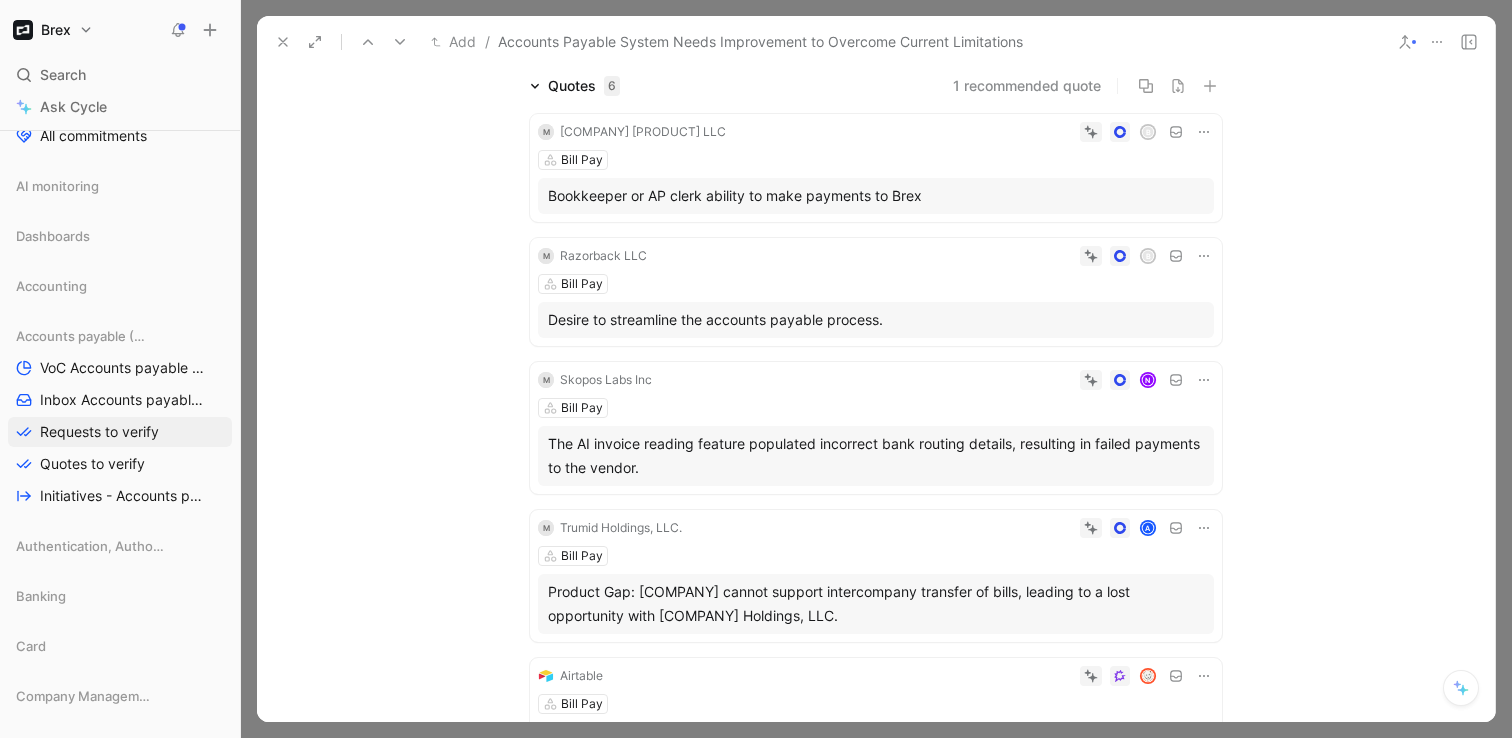 click at bounding box center [283, 42] 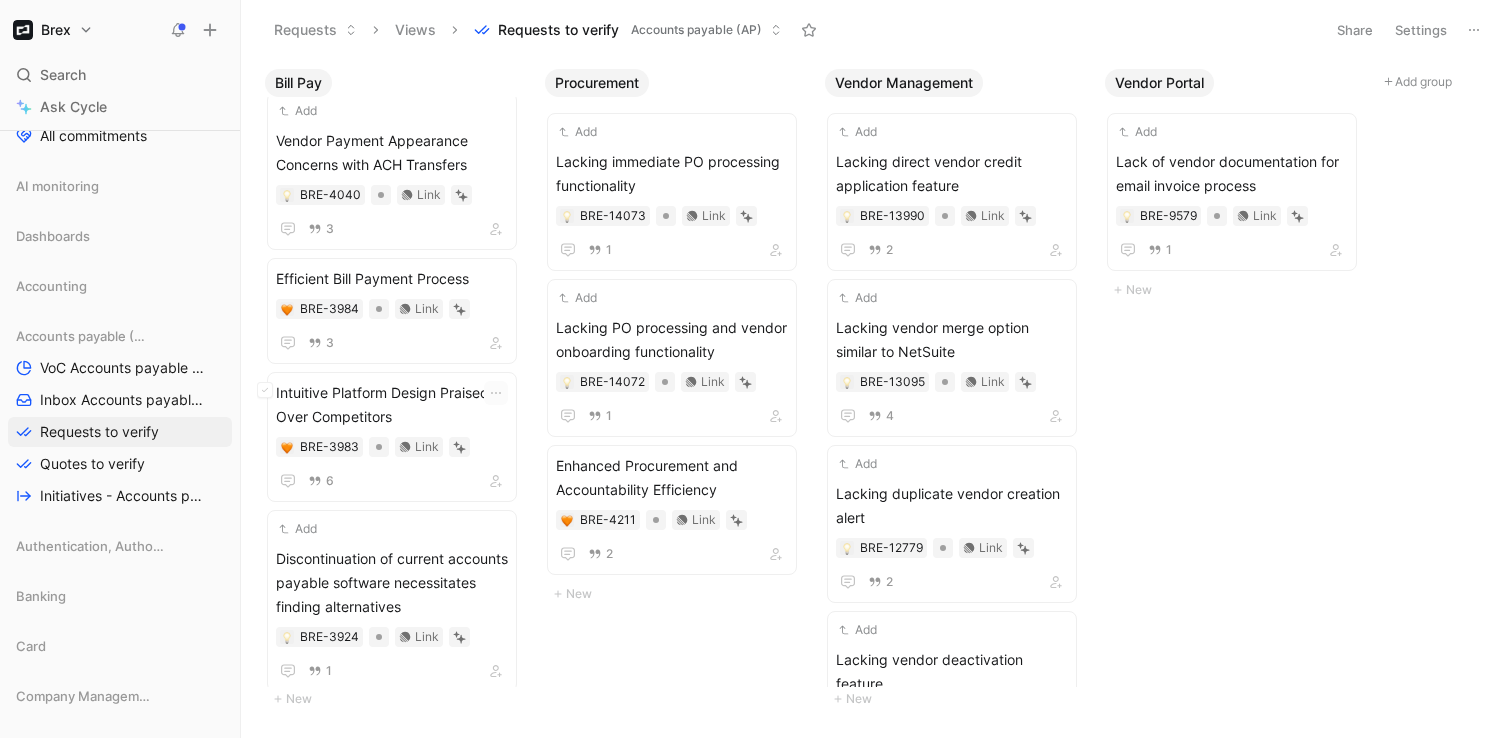 scroll, scrollTop: 3200, scrollLeft: 0, axis: vertical 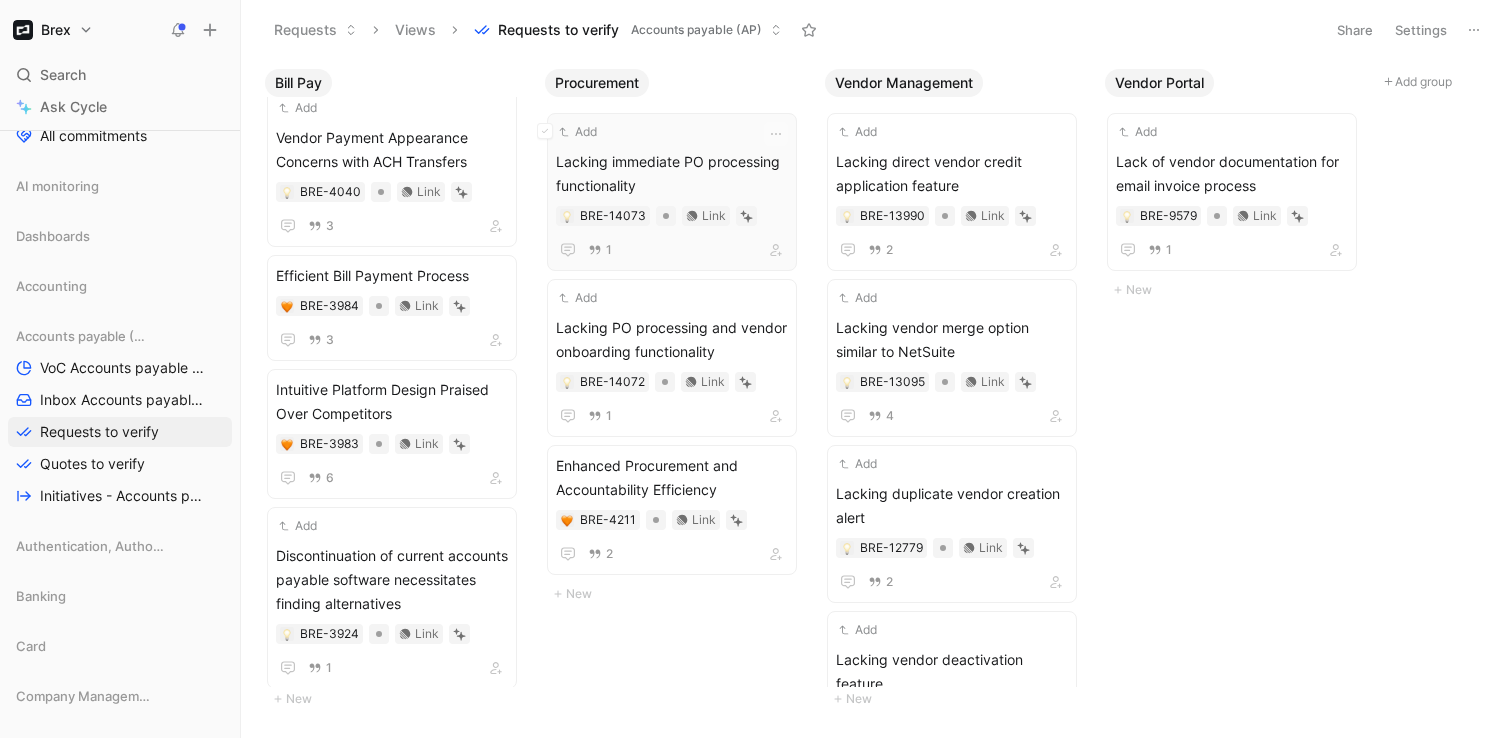 click on "Add" at bounding box center (659, 132) 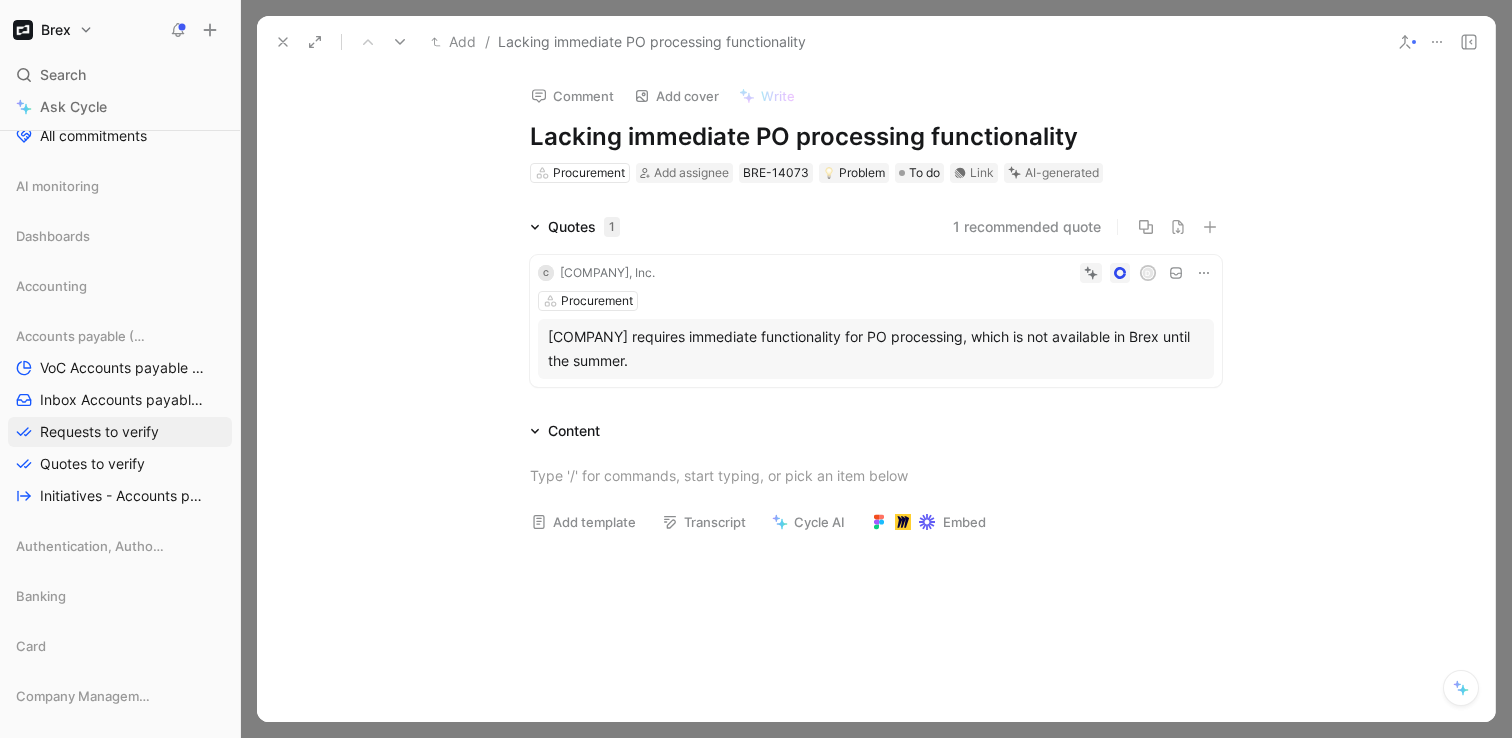 click on "Procurement" at bounding box center (876, 301) 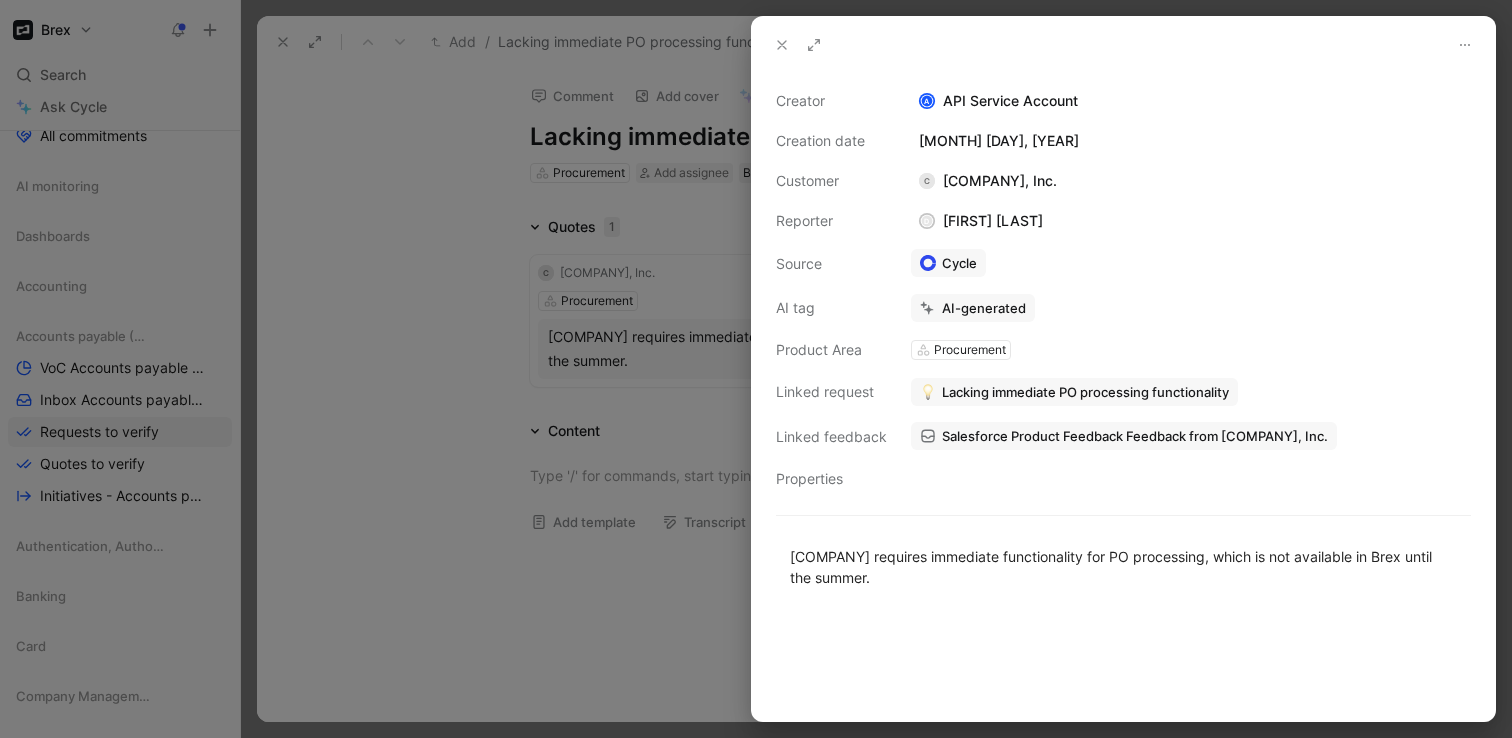 drag, startPoint x: 943, startPoint y: 179, endPoint x: 1020, endPoint y: 180, distance: 77.00649 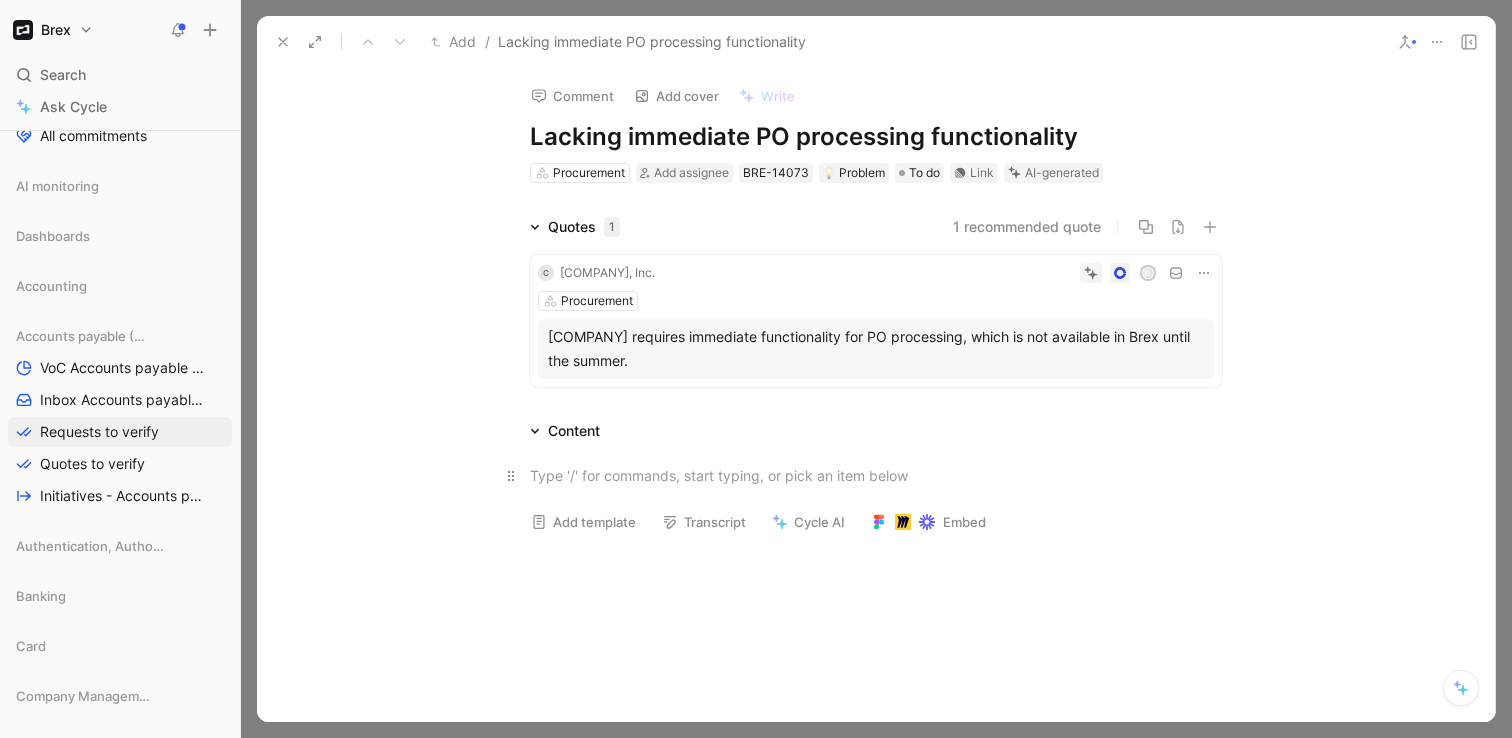 click at bounding box center [876, 475] 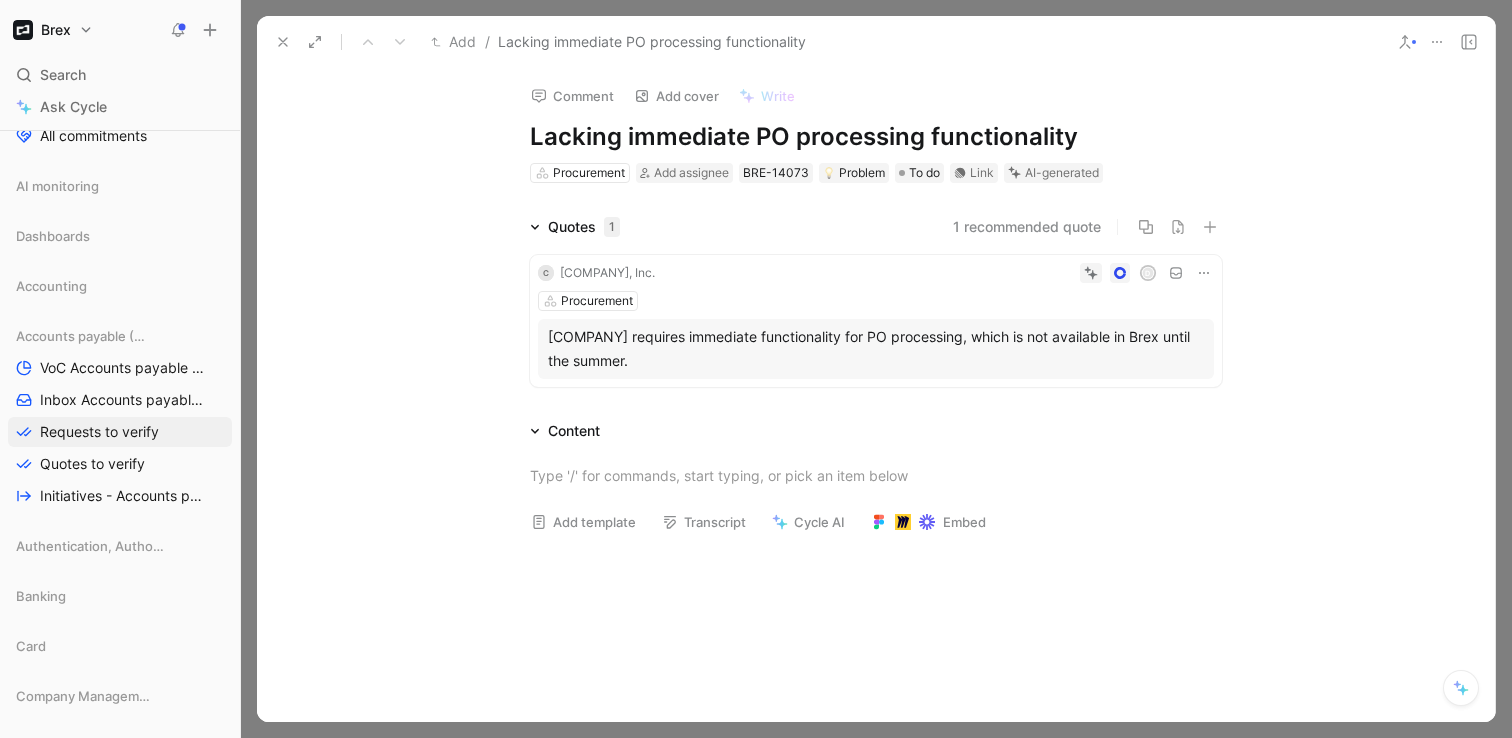 click on "Cycle AI" at bounding box center (808, 522) 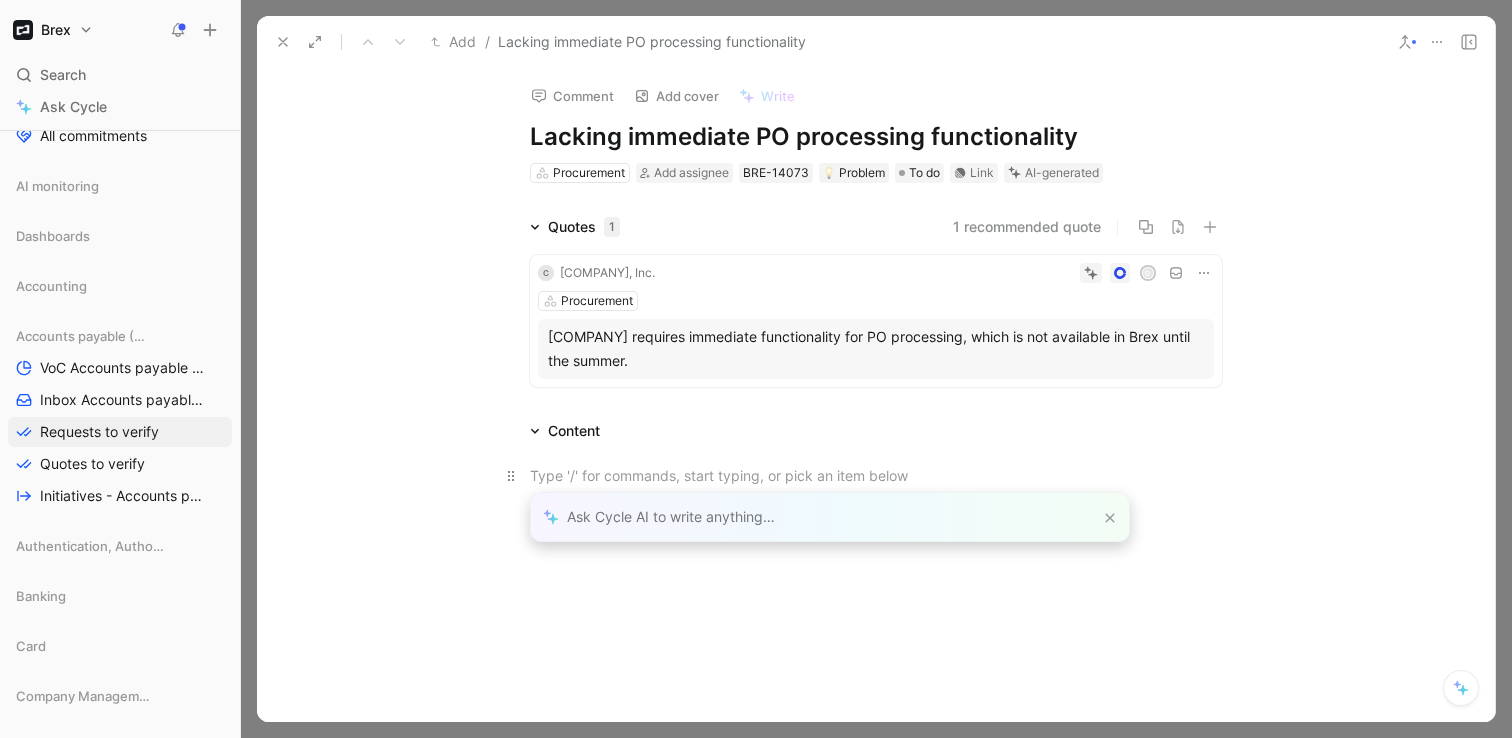 click at bounding box center (876, 475) 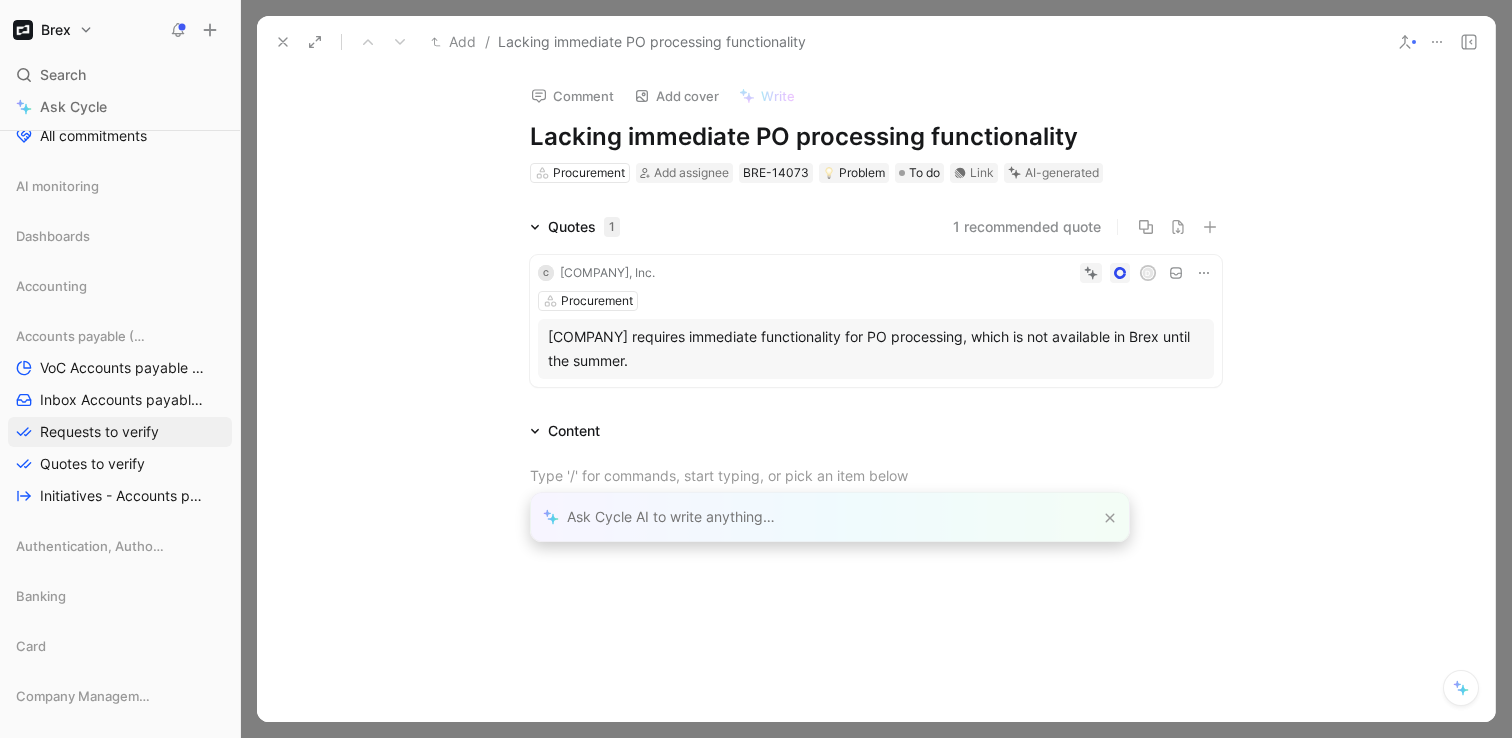 click at bounding box center [876, 475] 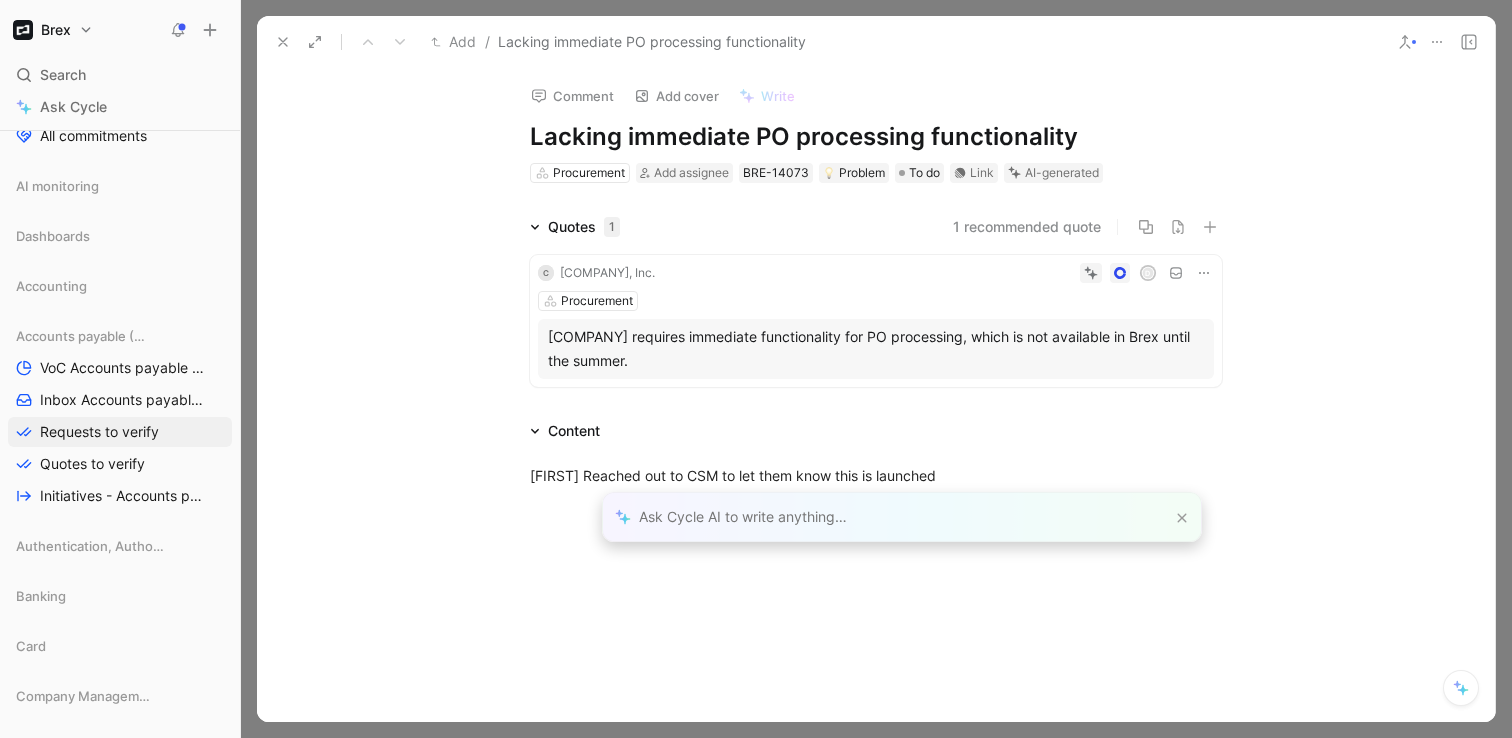 click on "Content" at bounding box center (876, 227) 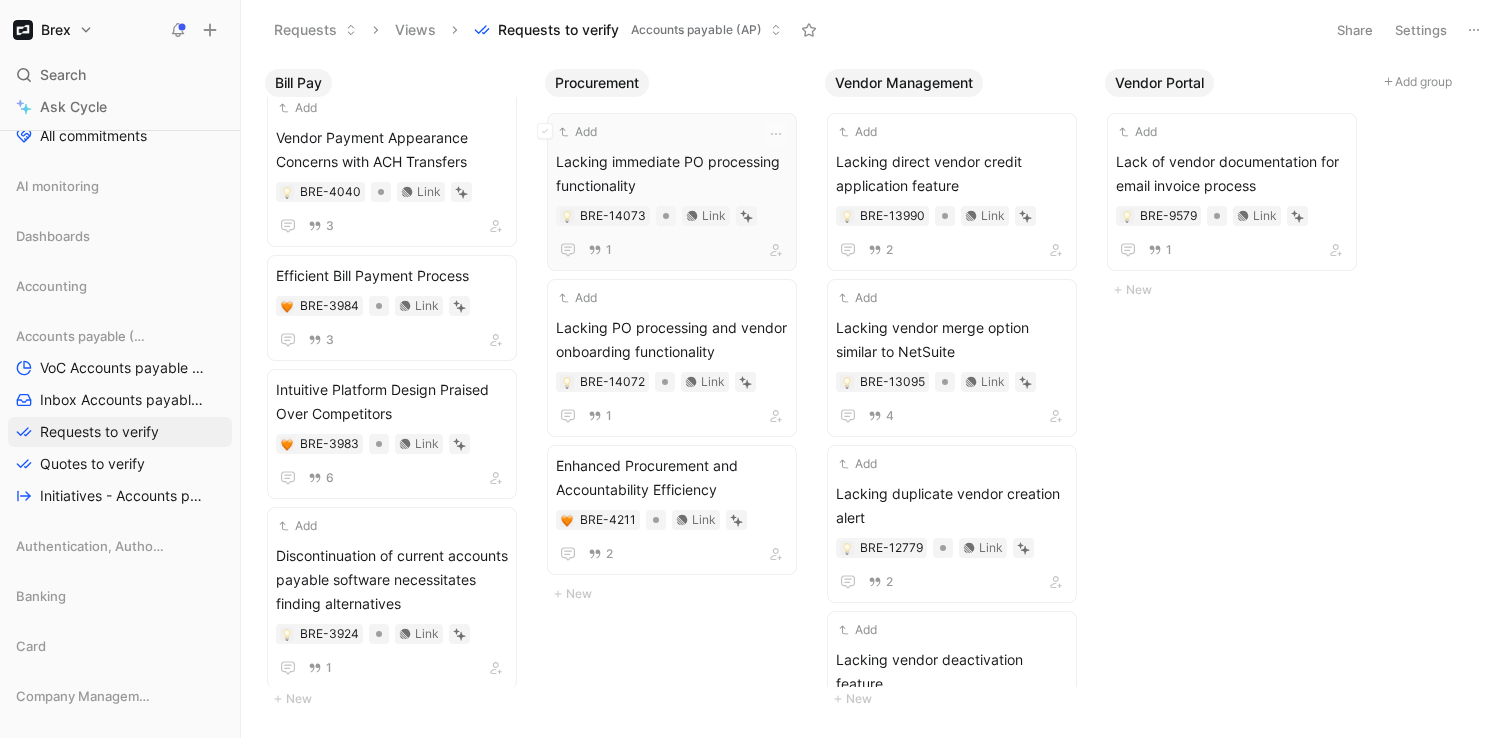 click on "Lacking immediate PO processing functionality" at bounding box center (672, 174) 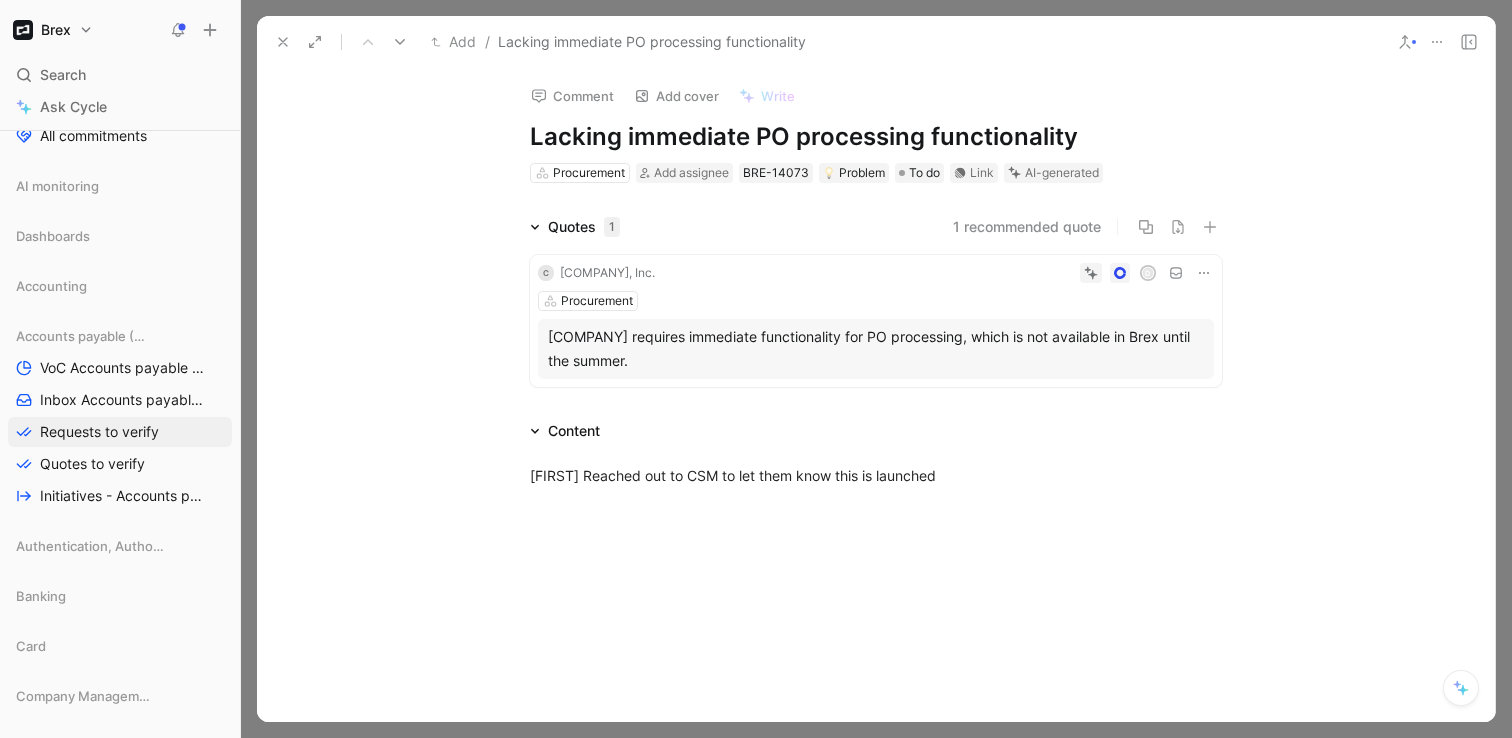 click at bounding box center [1405, 42] 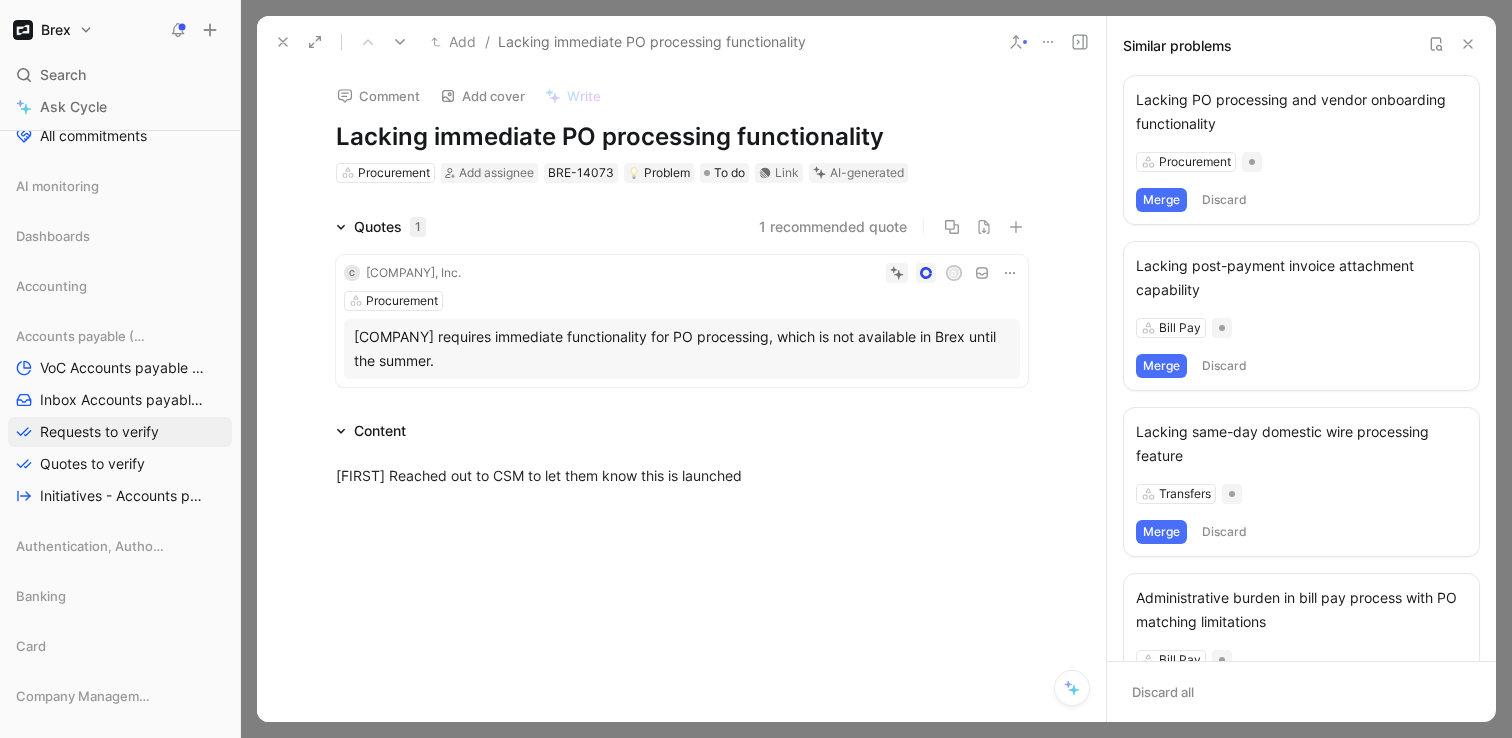 click at bounding box center [1436, 44] 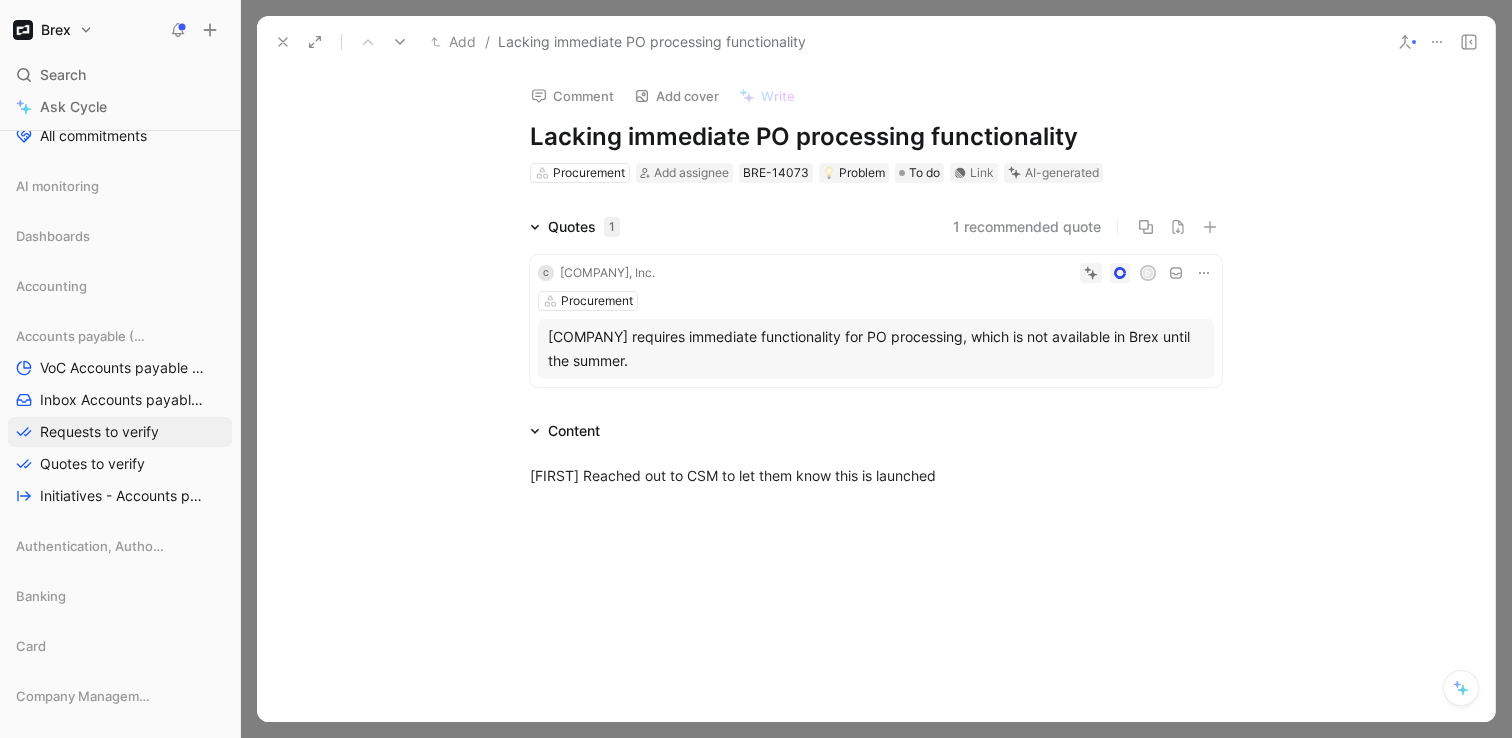 click at bounding box center [1437, 42] 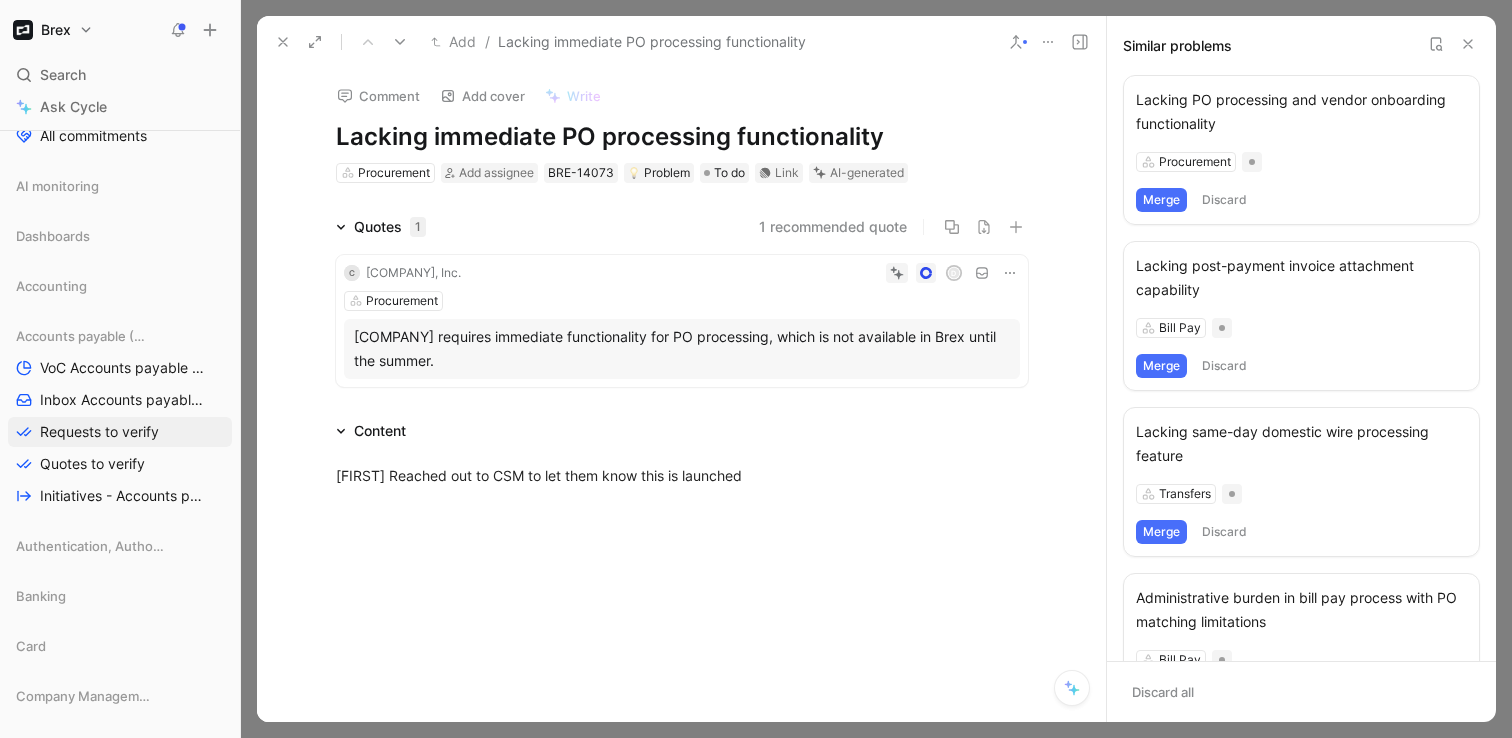 click at bounding box center (1436, 44) 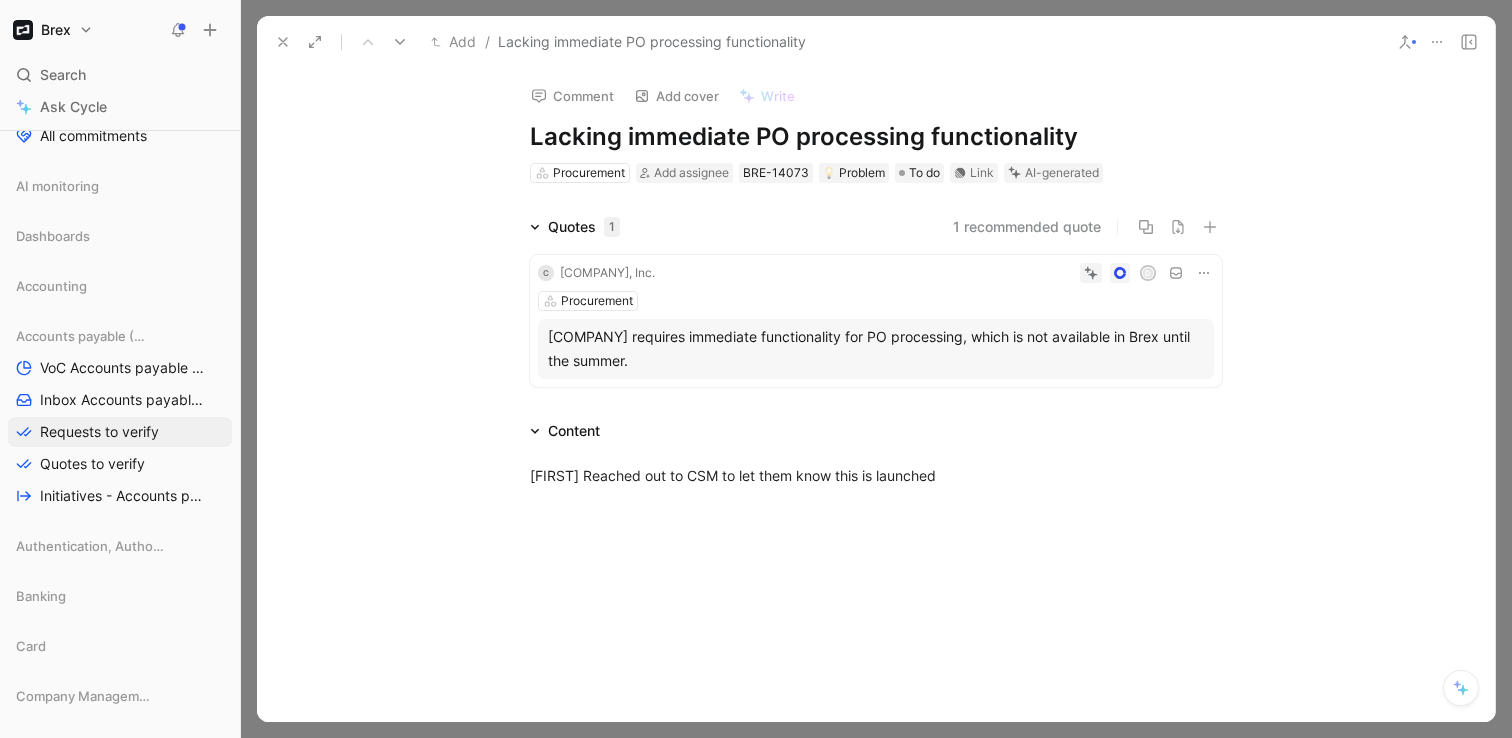 click at bounding box center [315, 42] 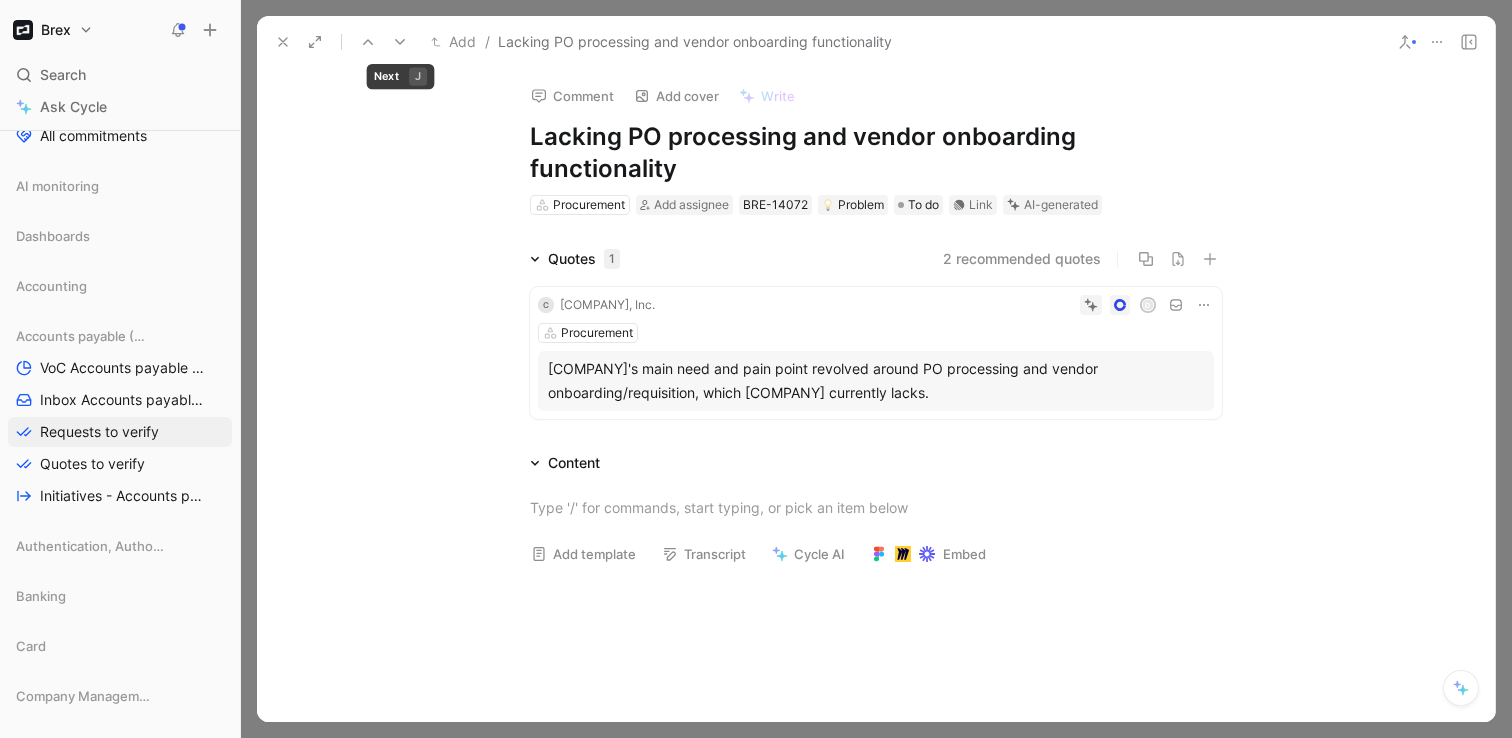 click at bounding box center (315, 42) 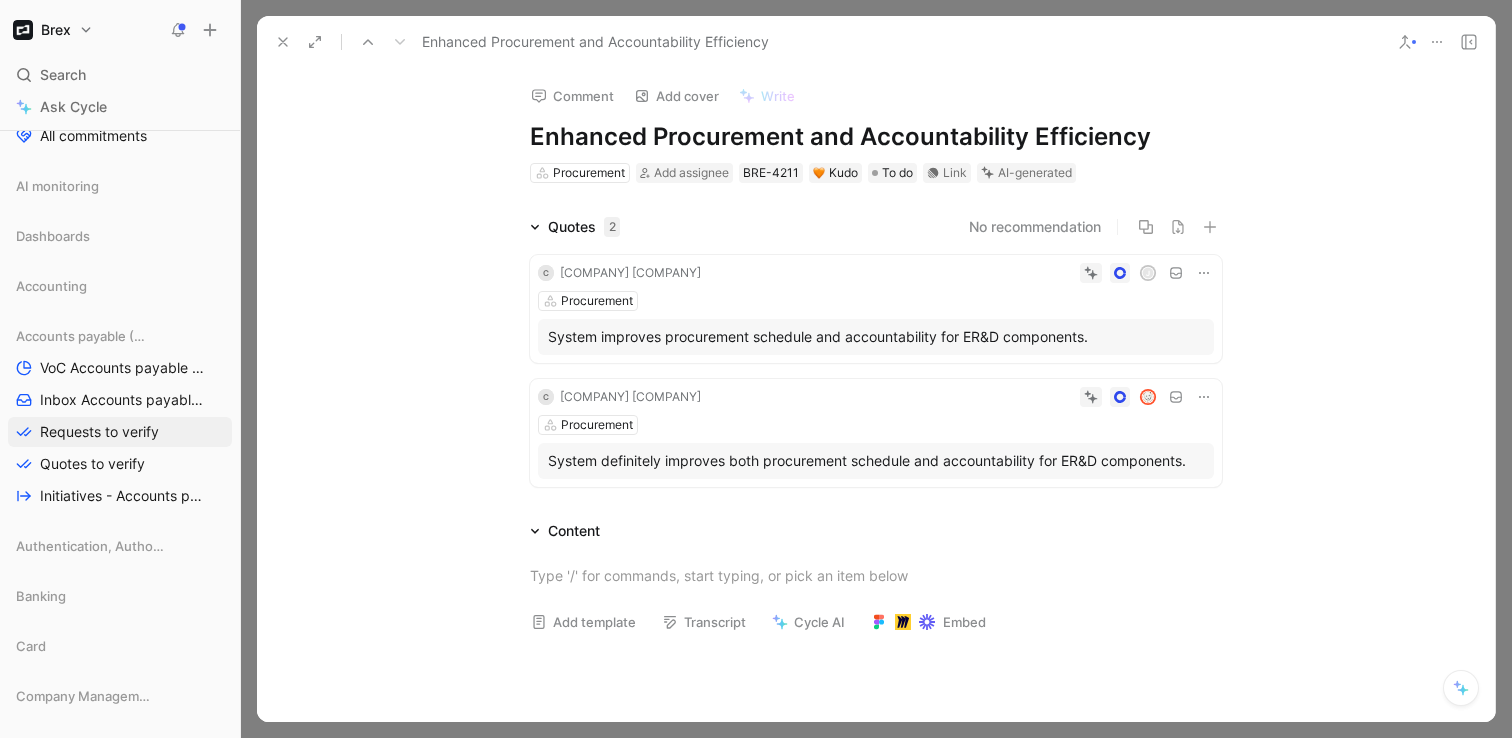 click at bounding box center (283, 42) 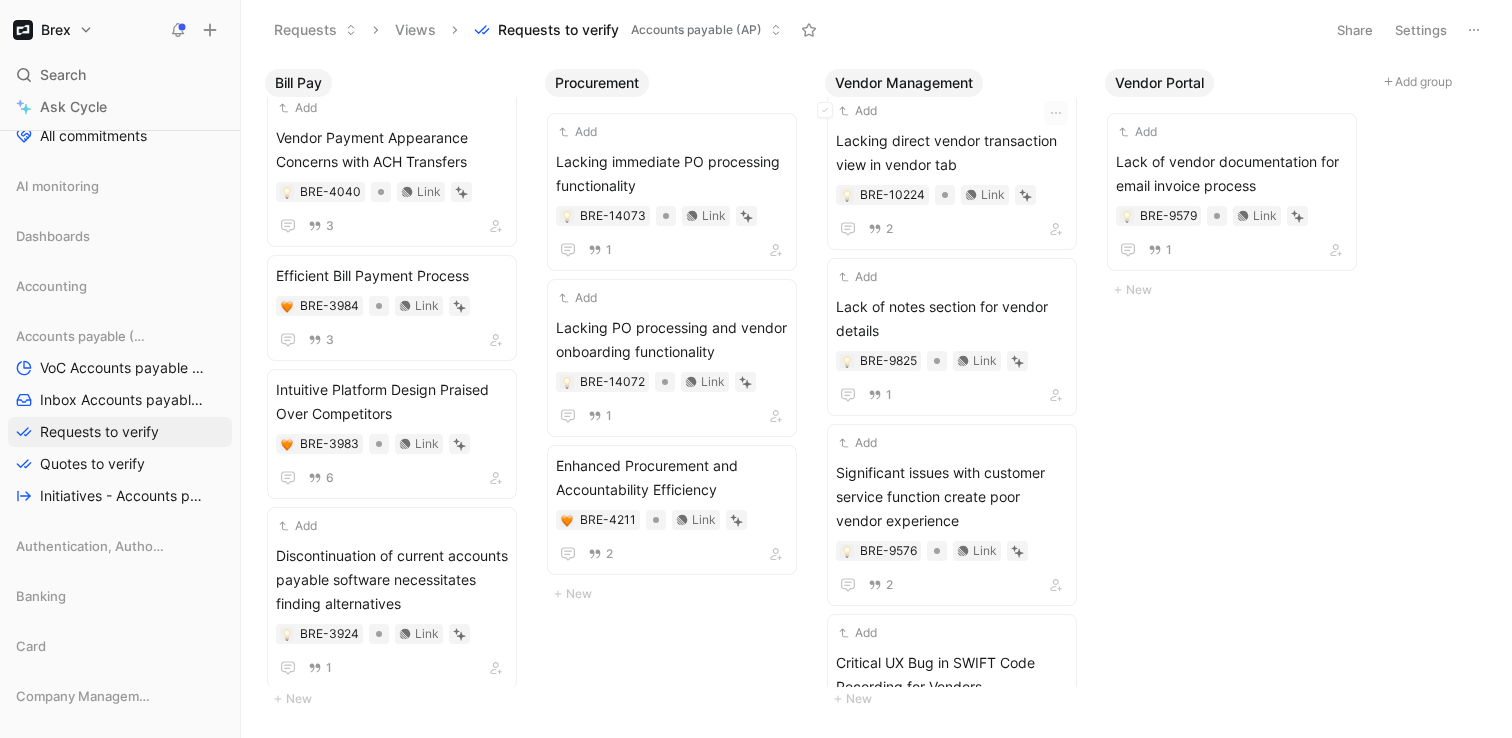 scroll, scrollTop: 1160, scrollLeft: 0, axis: vertical 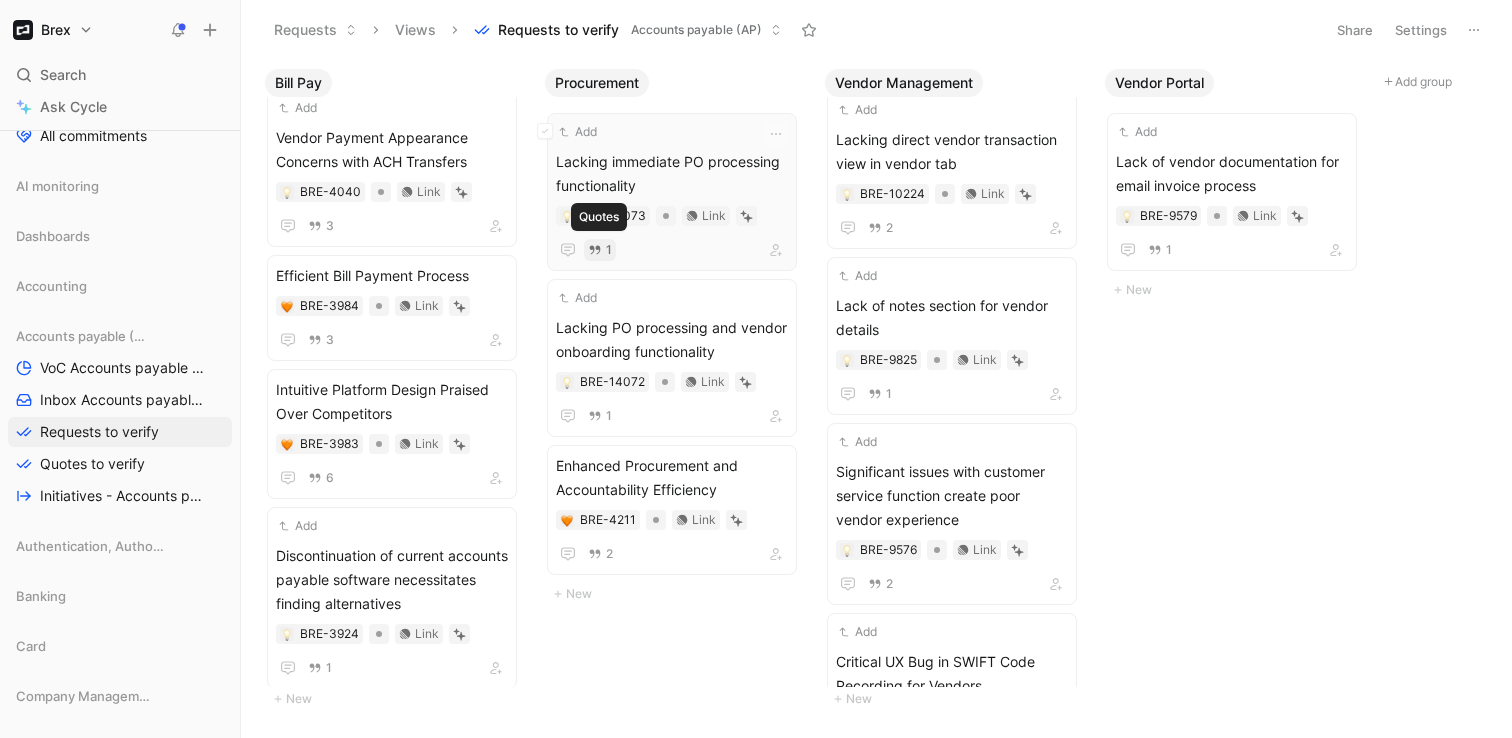 click on "1" at bounding box center [600, 250] 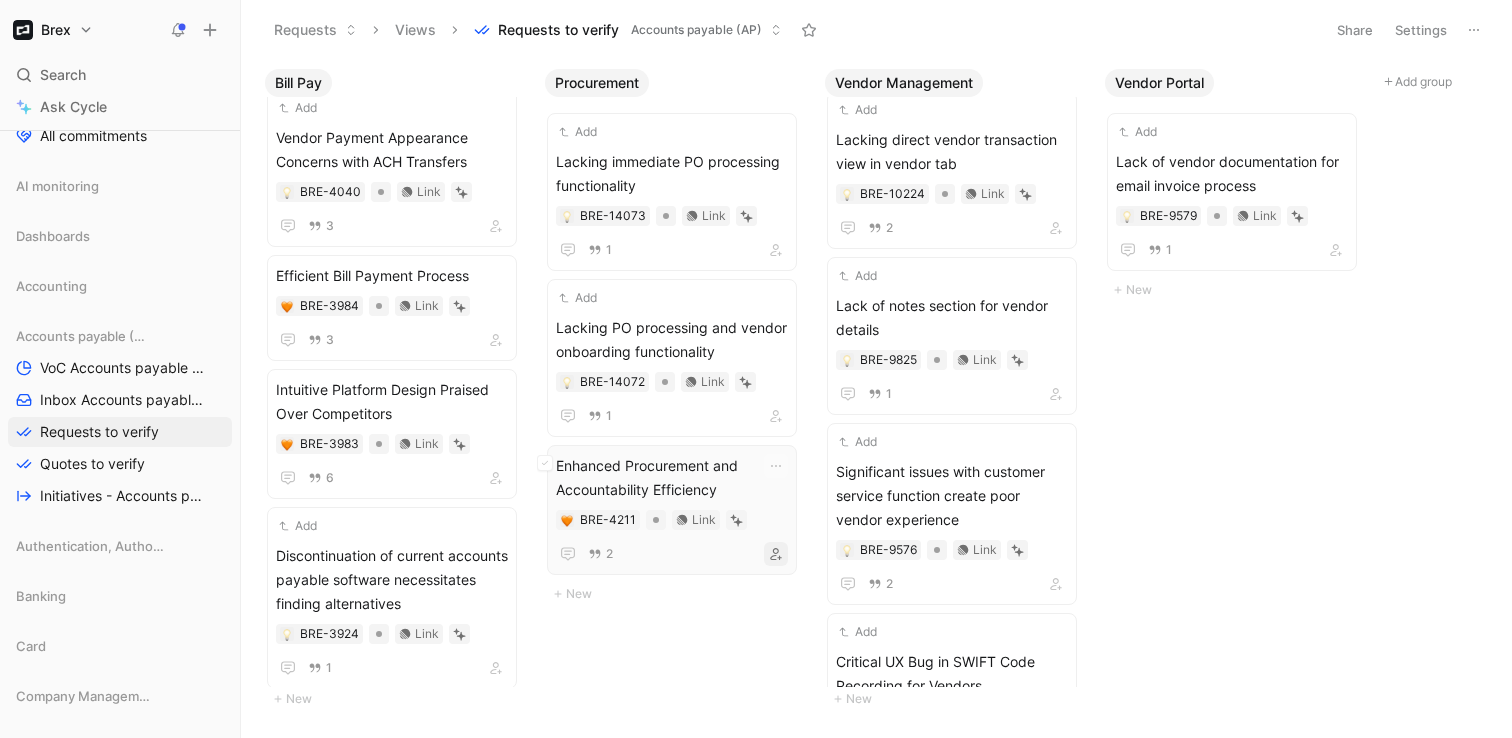 click at bounding box center (776, 554) 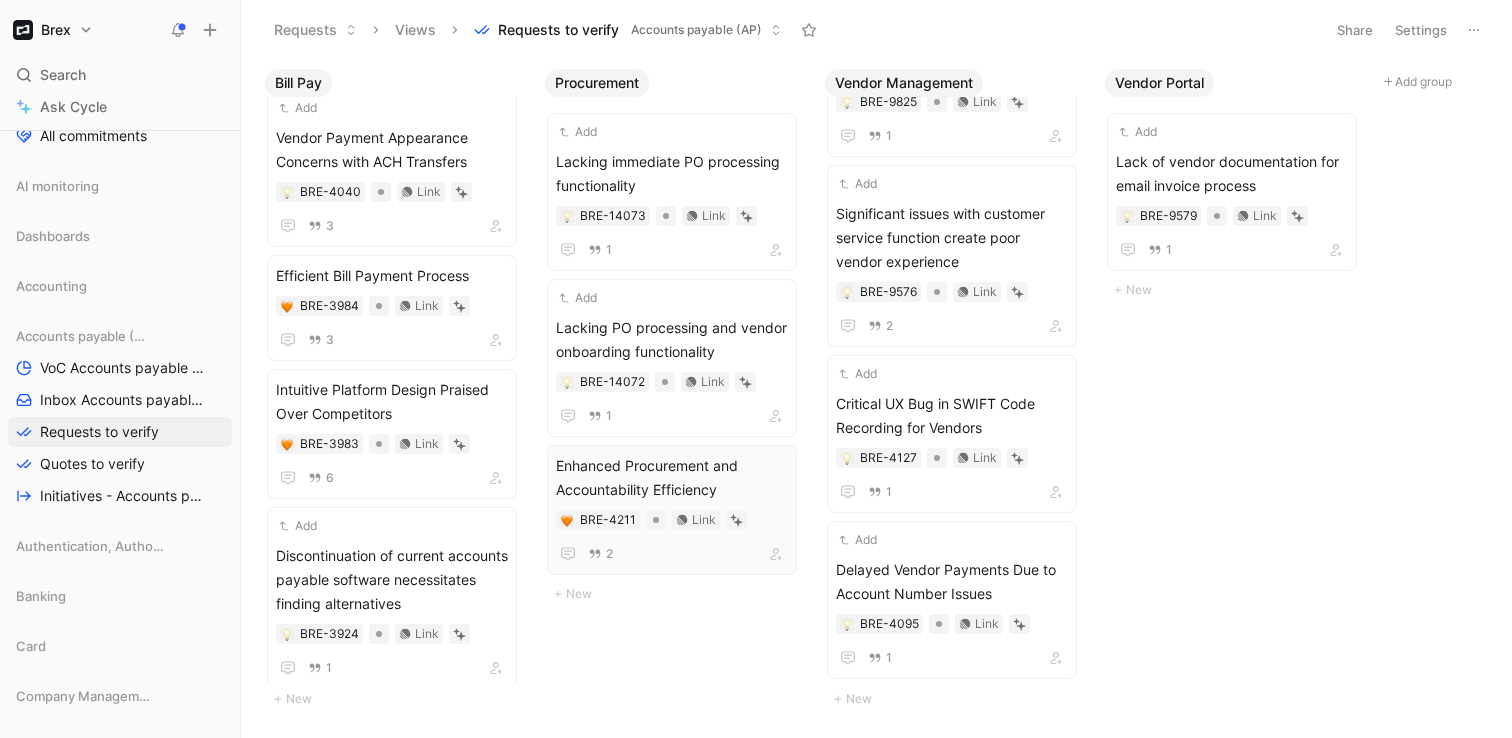 scroll, scrollTop: 1583, scrollLeft: 0, axis: vertical 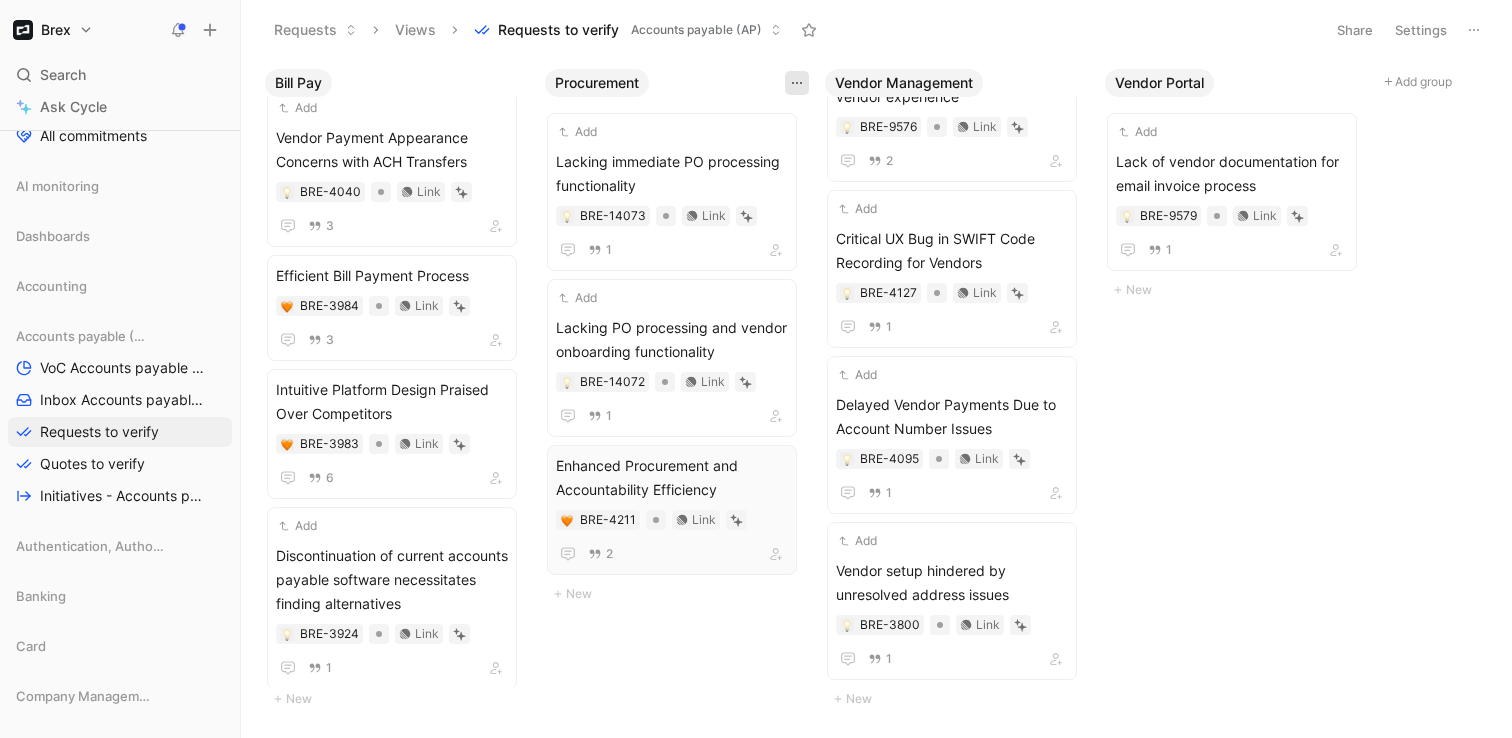 click at bounding box center (797, 83) 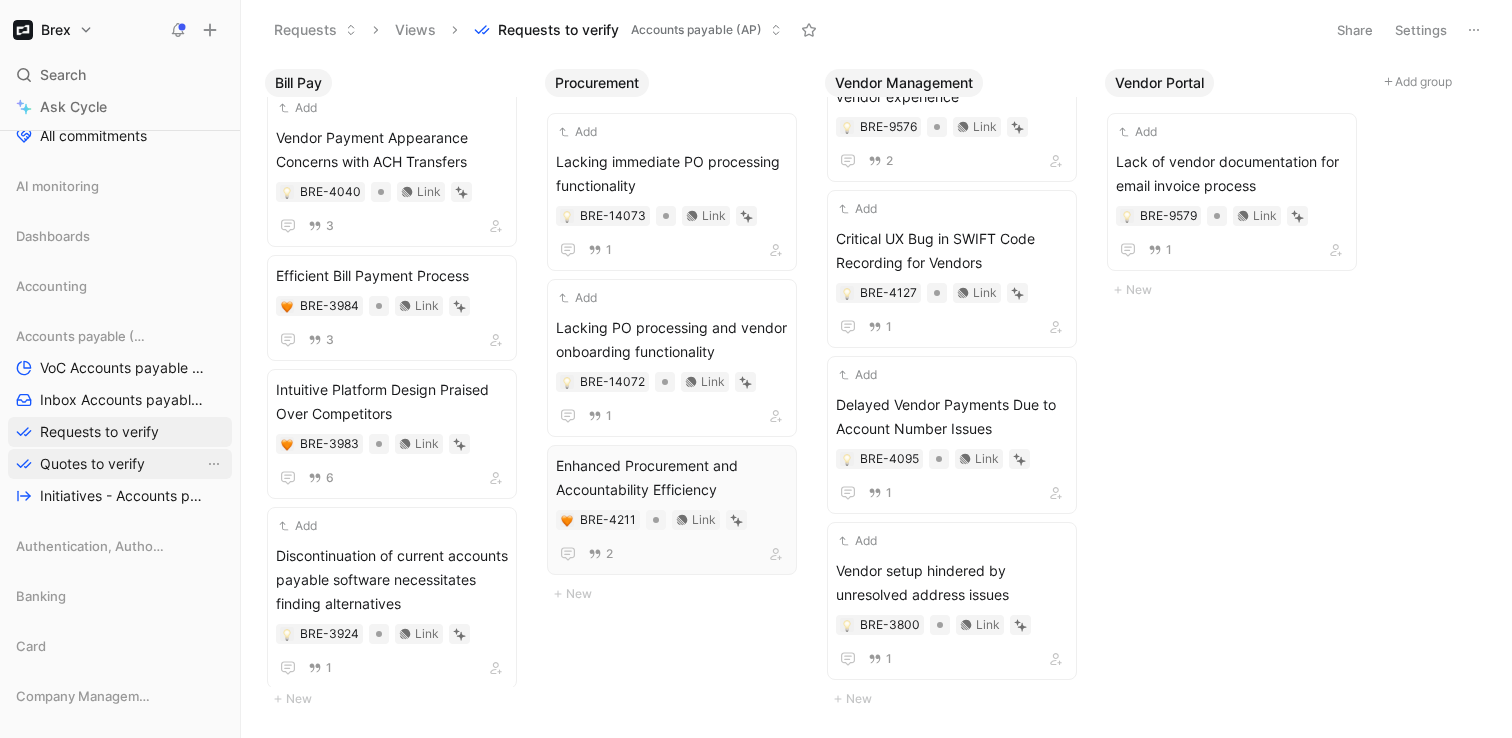 click on "Quotes to verify" at bounding box center (92, 464) 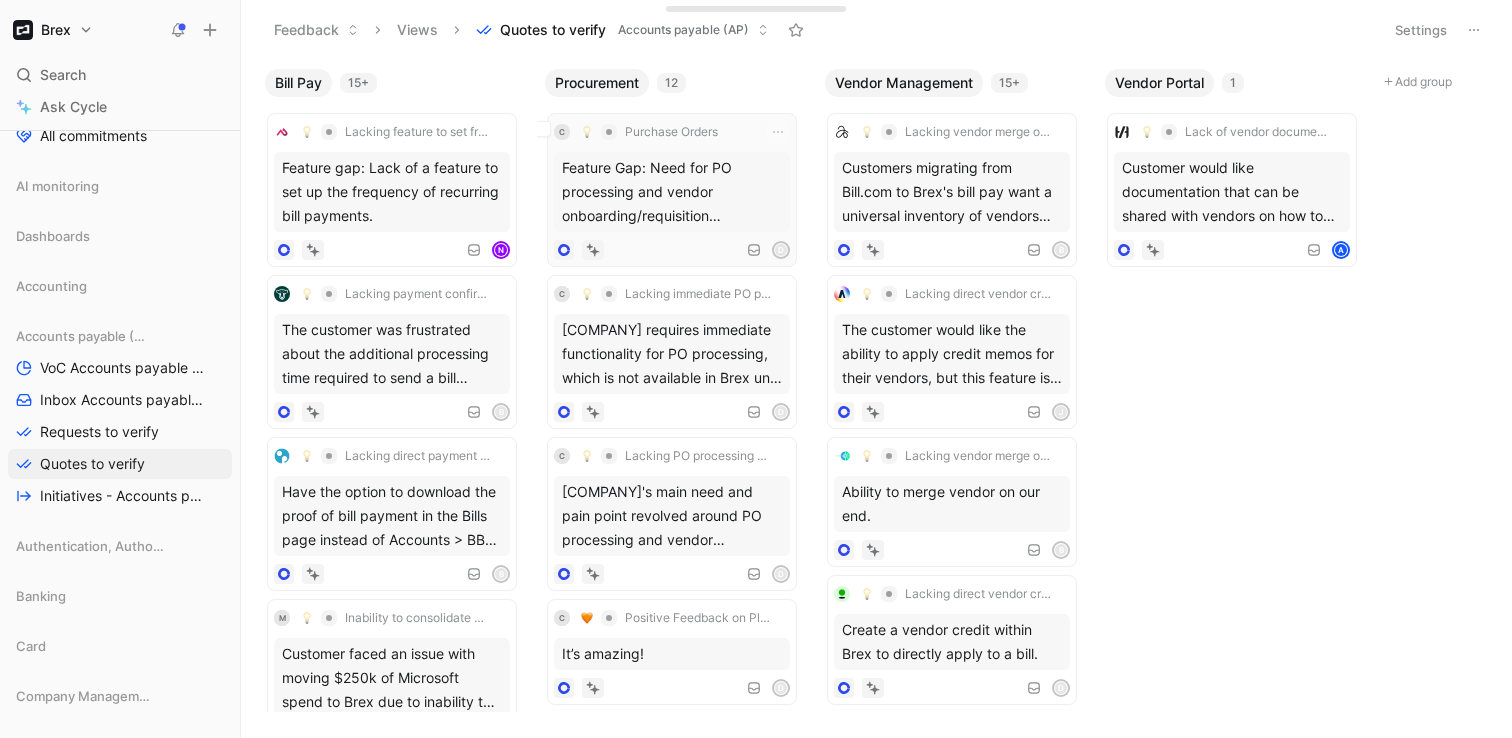 click on "Feature Gap: Need for PO processing and vendor onboarding/requisition functionality." at bounding box center [672, 192] 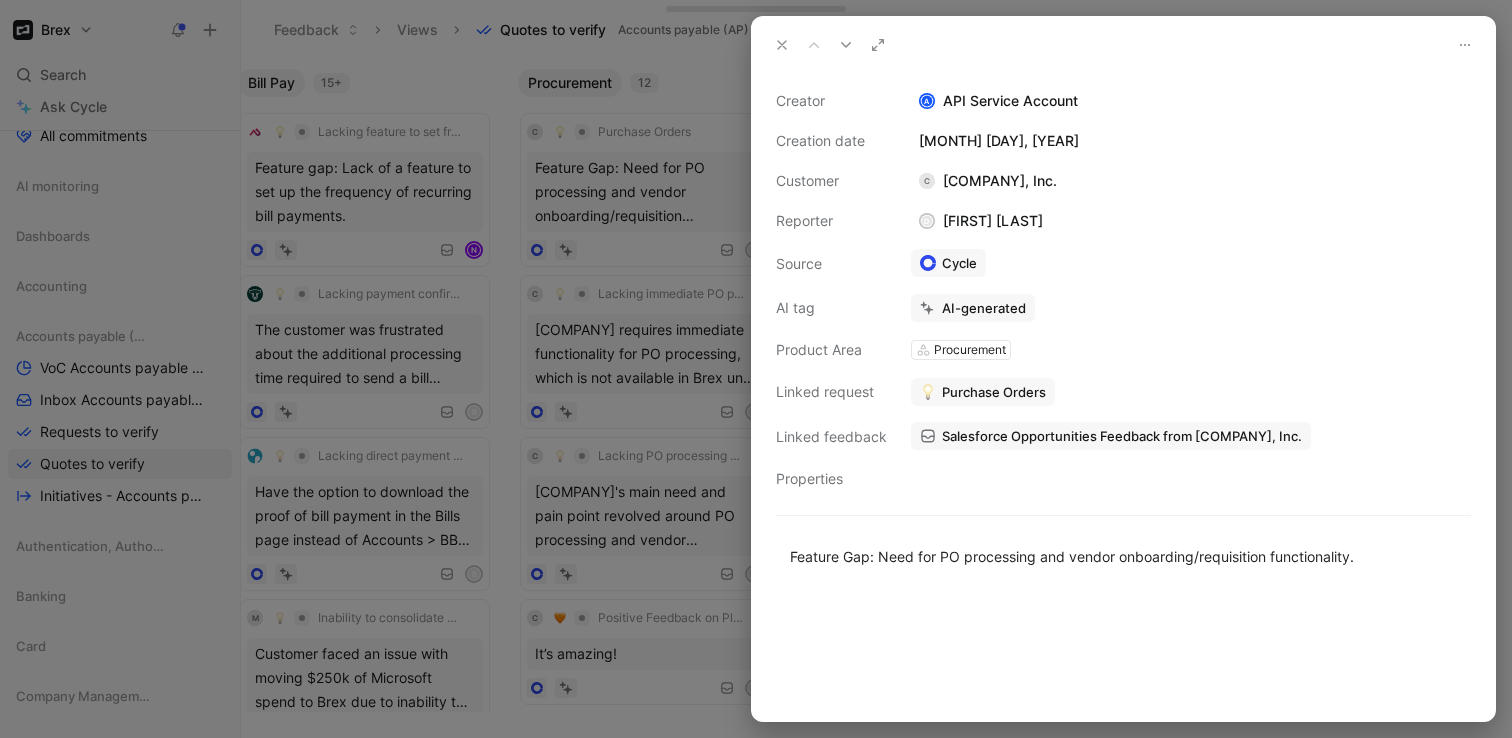 scroll, scrollTop: 0, scrollLeft: 40, axis: horizontal 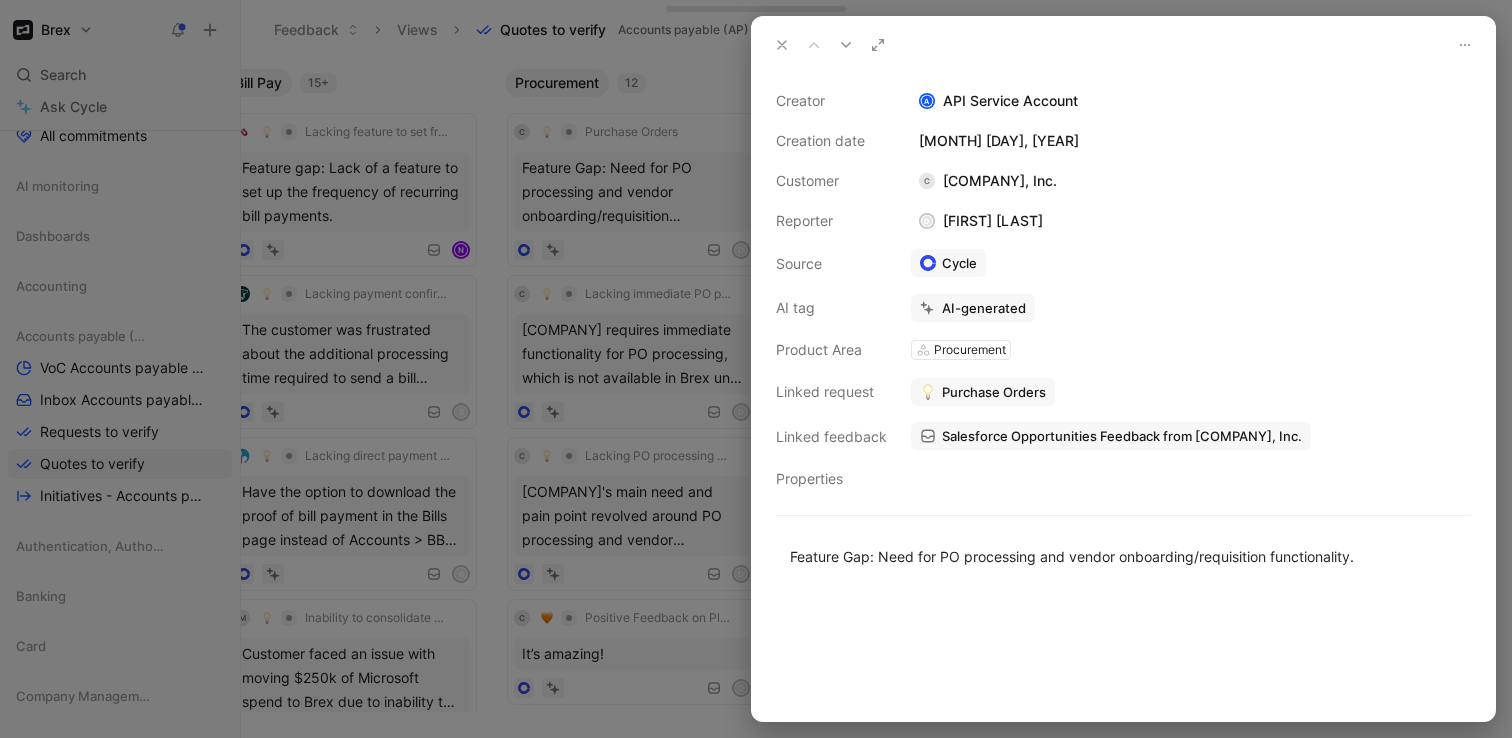 click at bounding box center [756, 369] 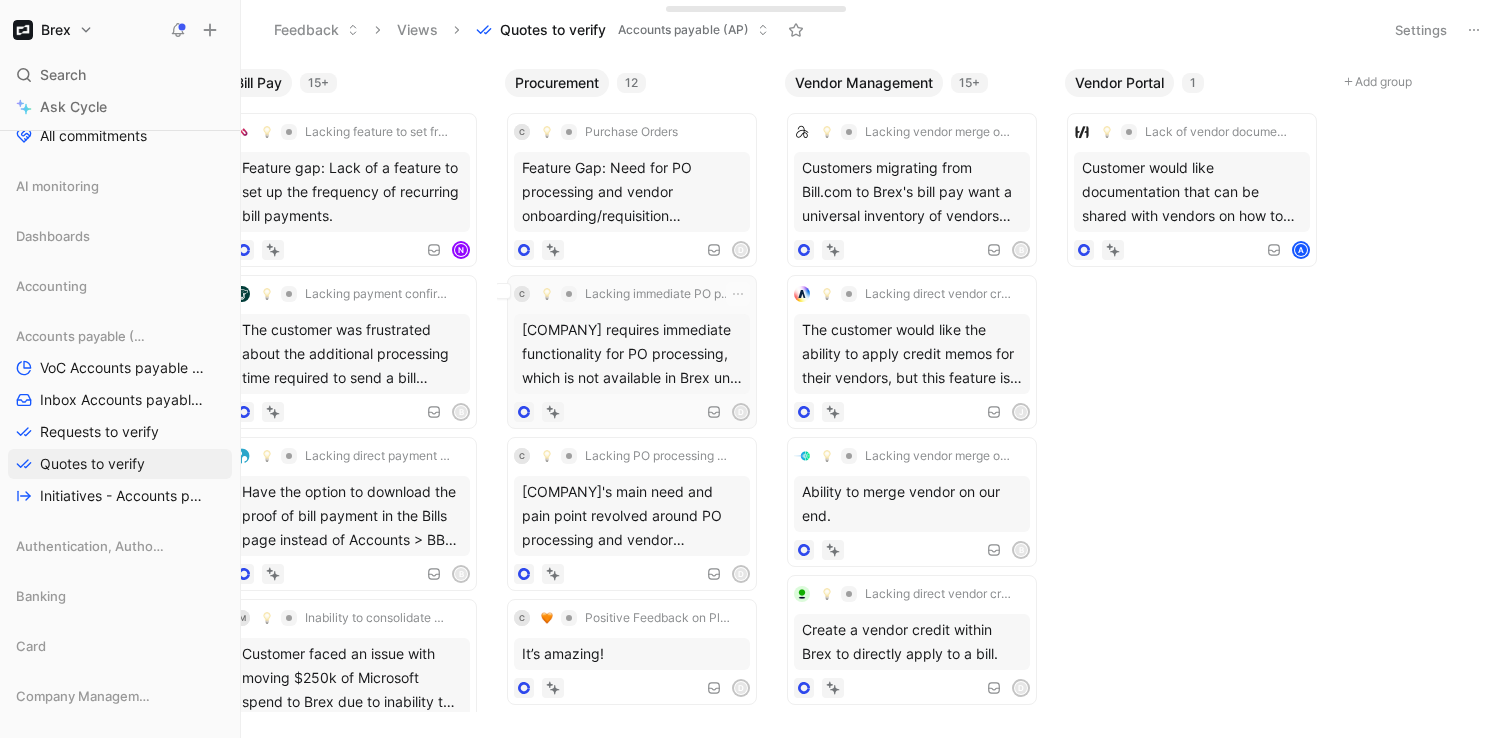 click on "[COMPANY] requires immediate functionality for PO processing, which is not available in Brex until the summer." at bounding box center (632, 354) 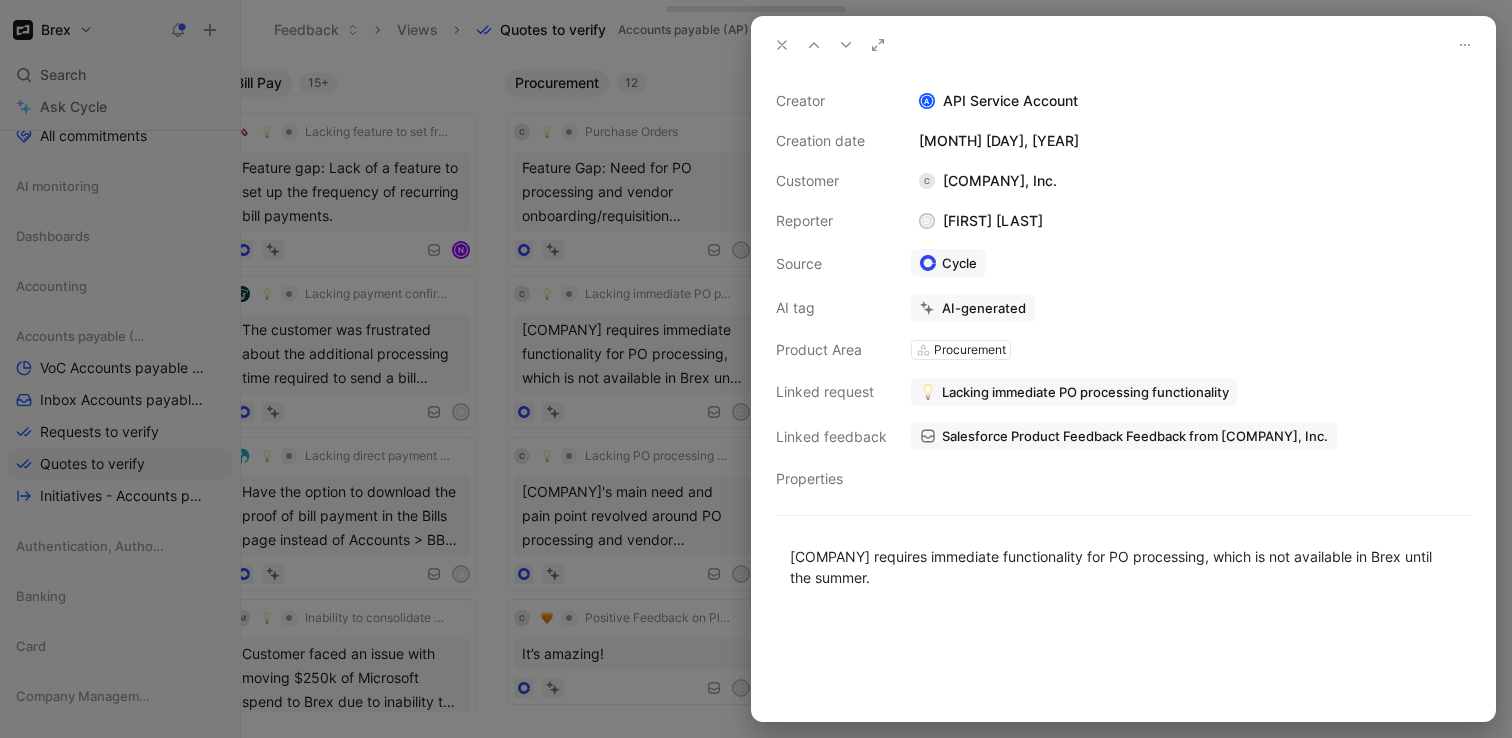 click at bounding box center [756, 369] 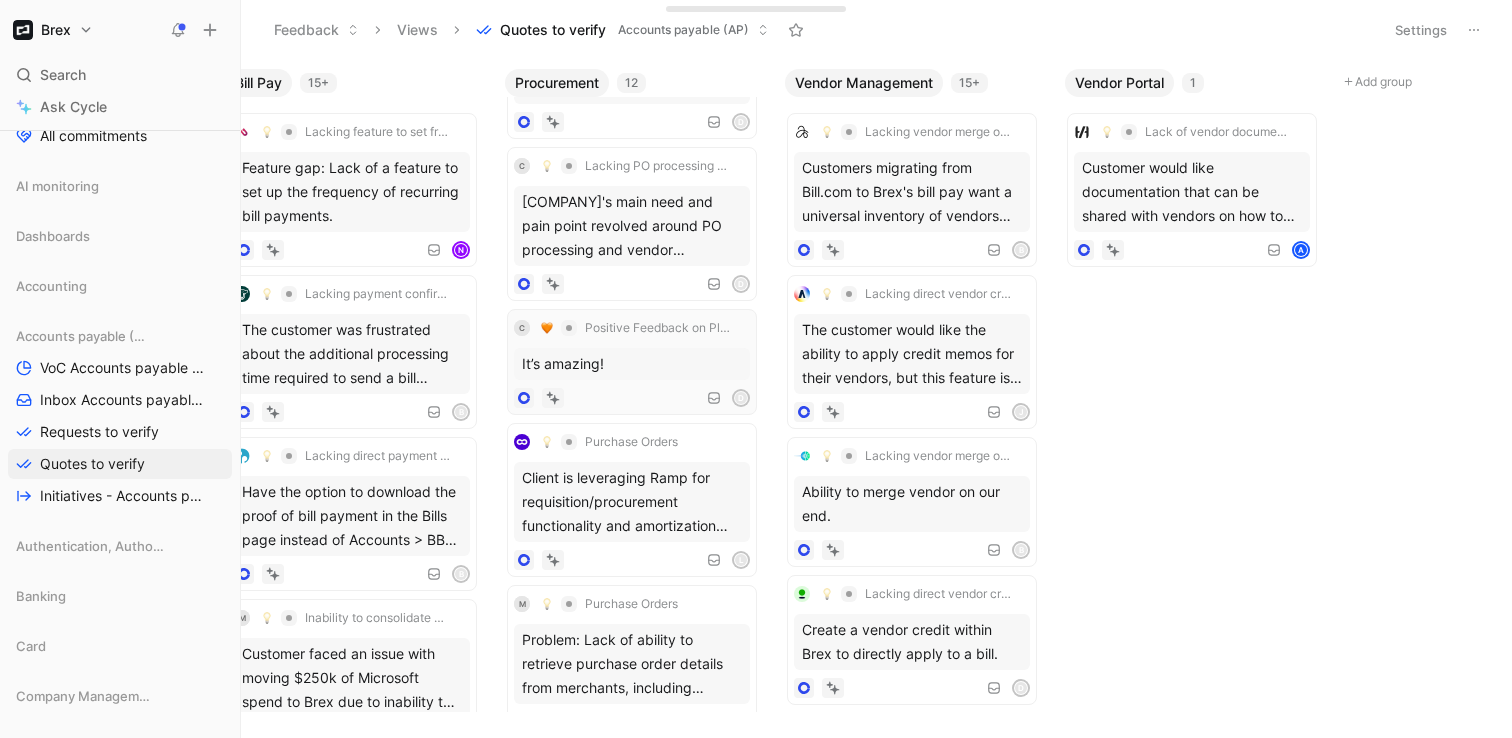 scroll, scrollTop: 297, scrollLeft: 0, axis: vertical 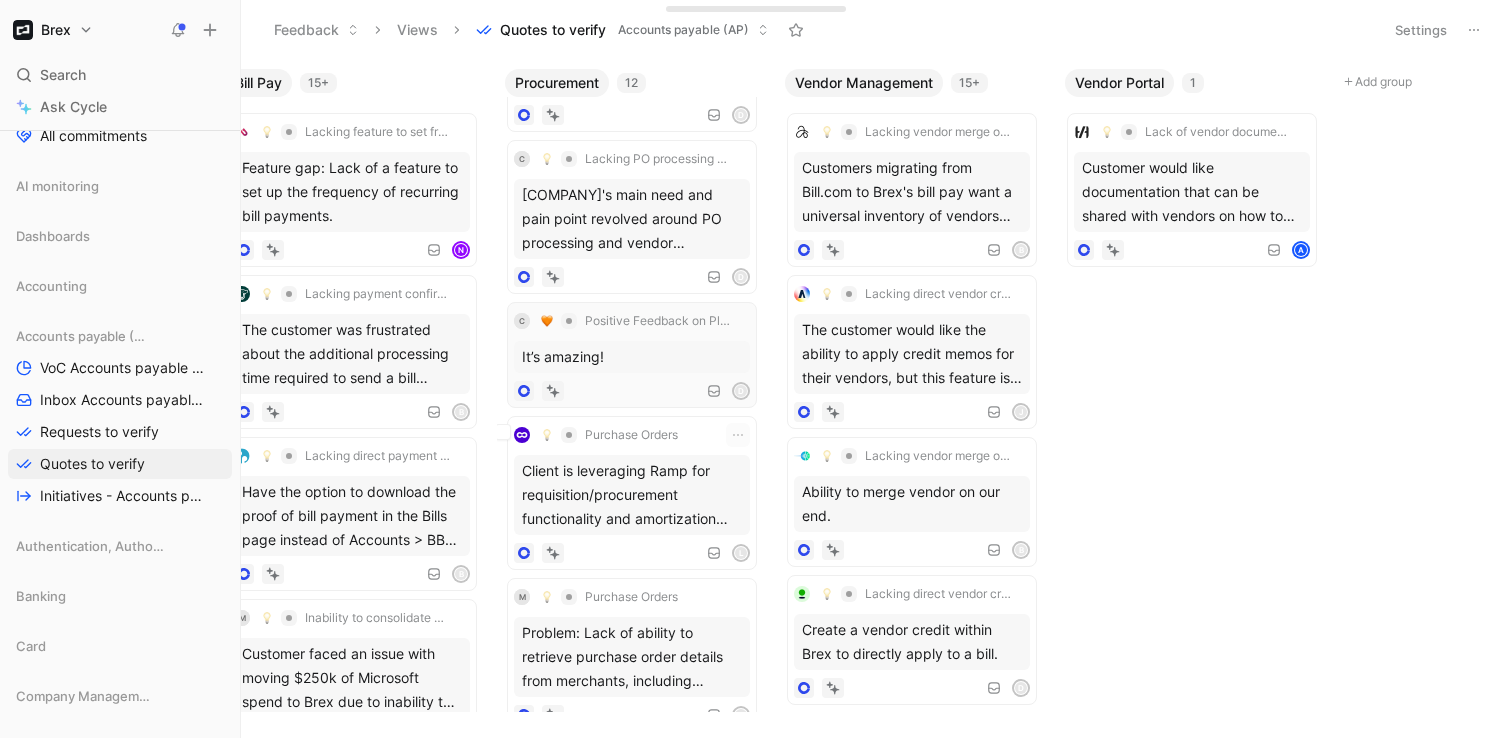 click on "Client is leveraging Ramp for requisition/procurement functionality and amortization capability due to immediate needs/pain points." at bounding box center (632, 495) 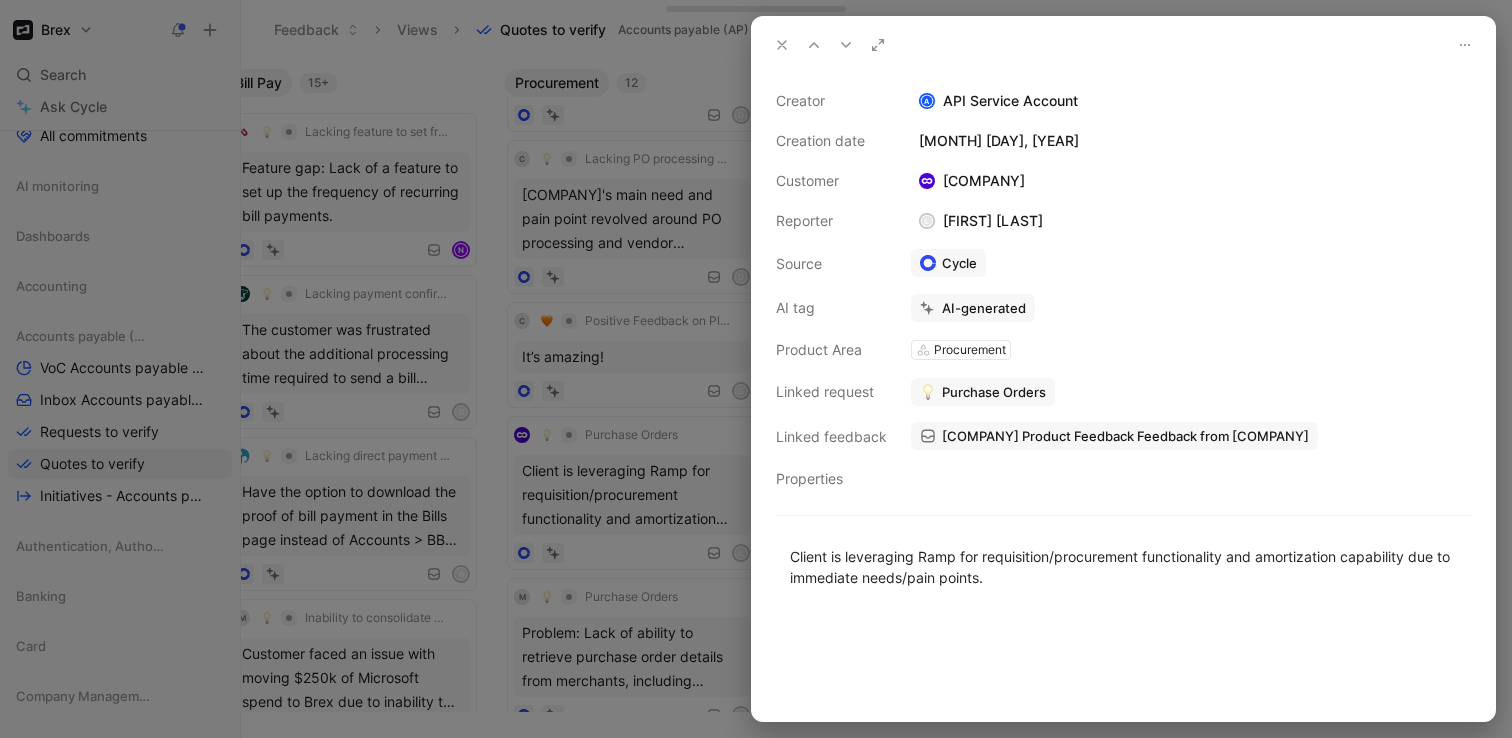 click at bounding box center [782, 45] 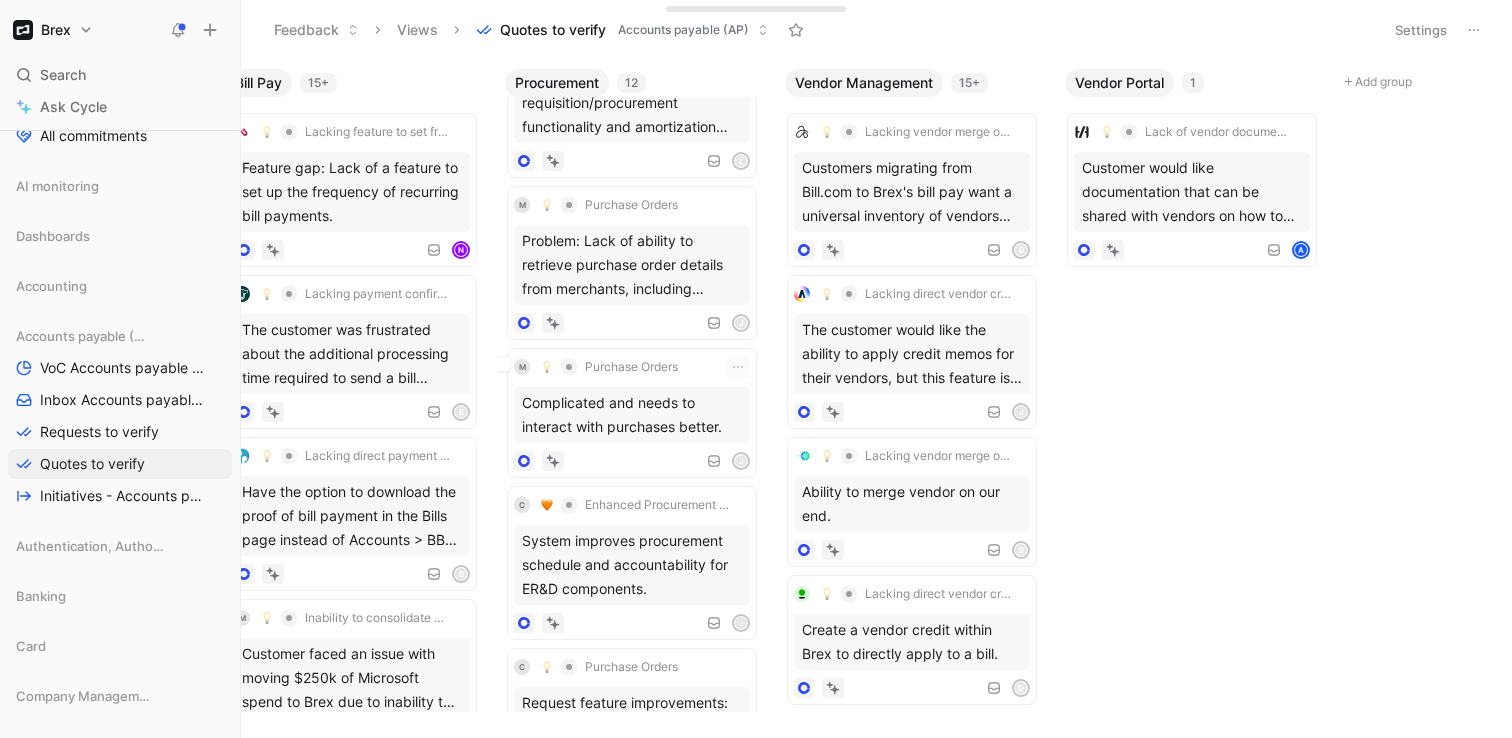 scroll, scrollTop: 690, scrollLeft: 0, axis: vertical 